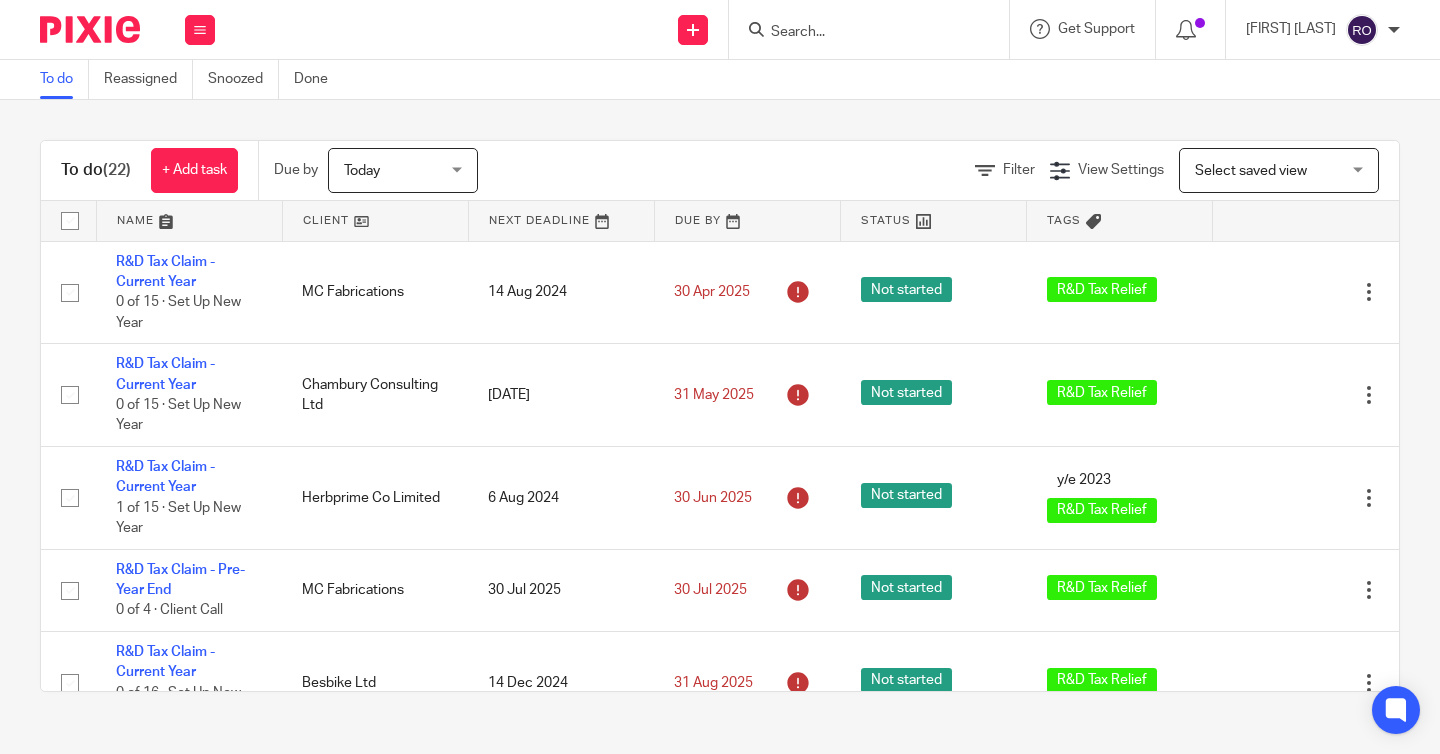 scroll, scrollTop: 0, scrollLeft: 0, axis: both 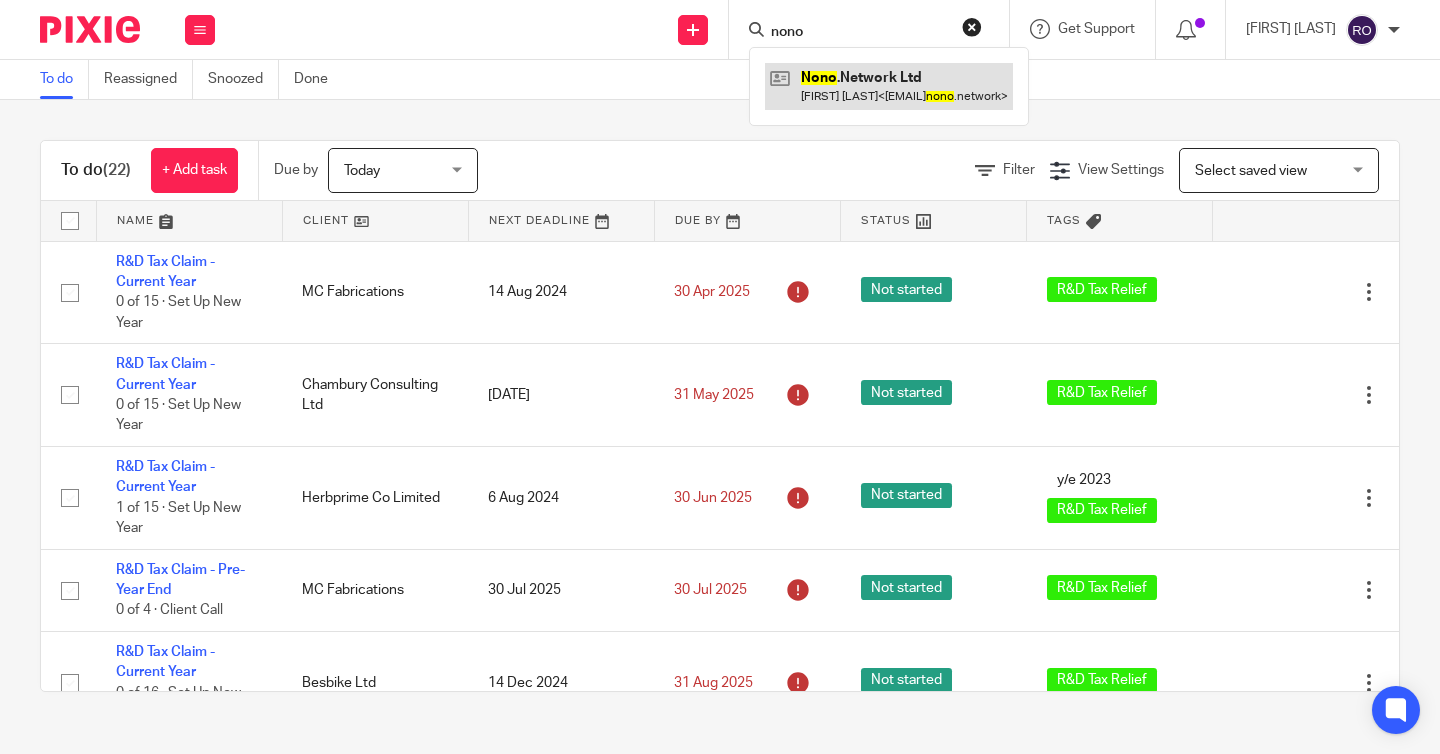 type on "nono" 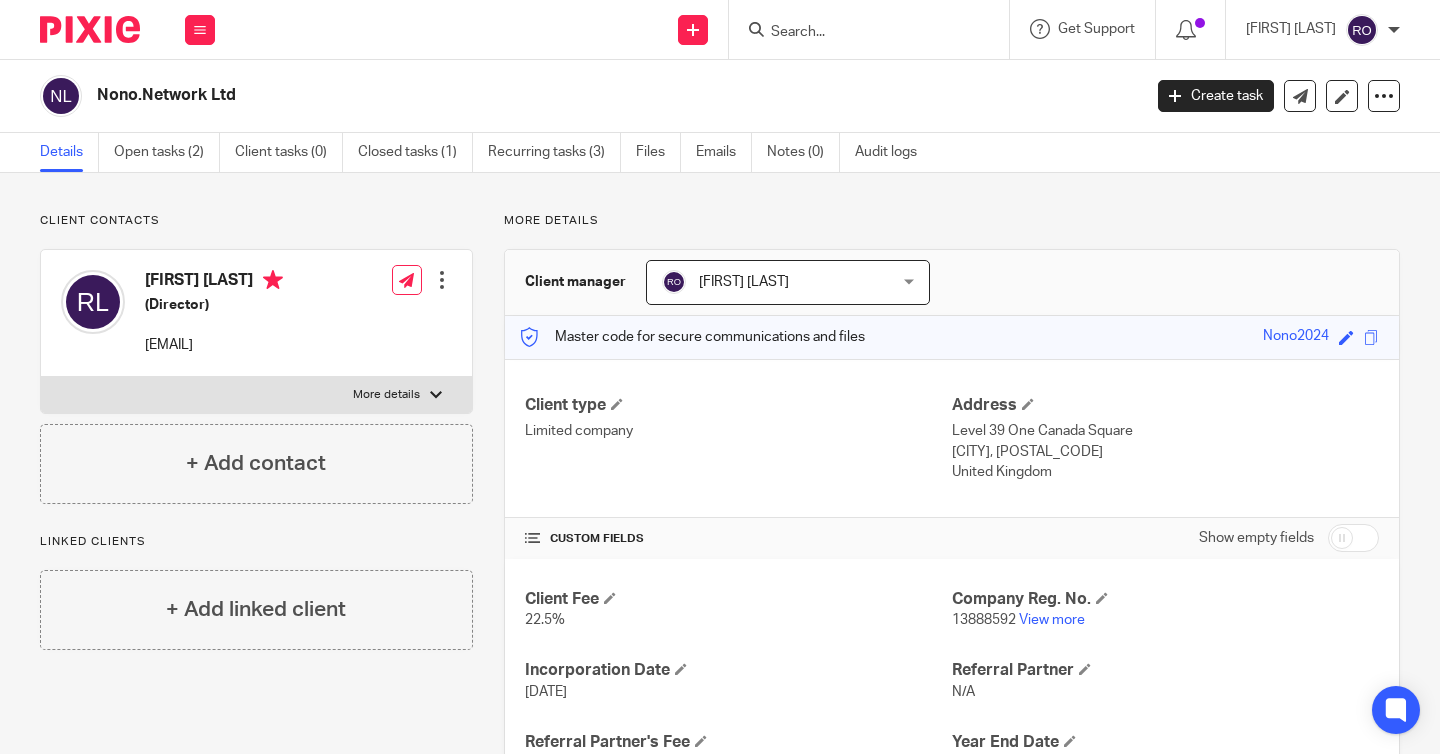 scroll, scrollTop: 0, scrollLeft: 0, axis: both 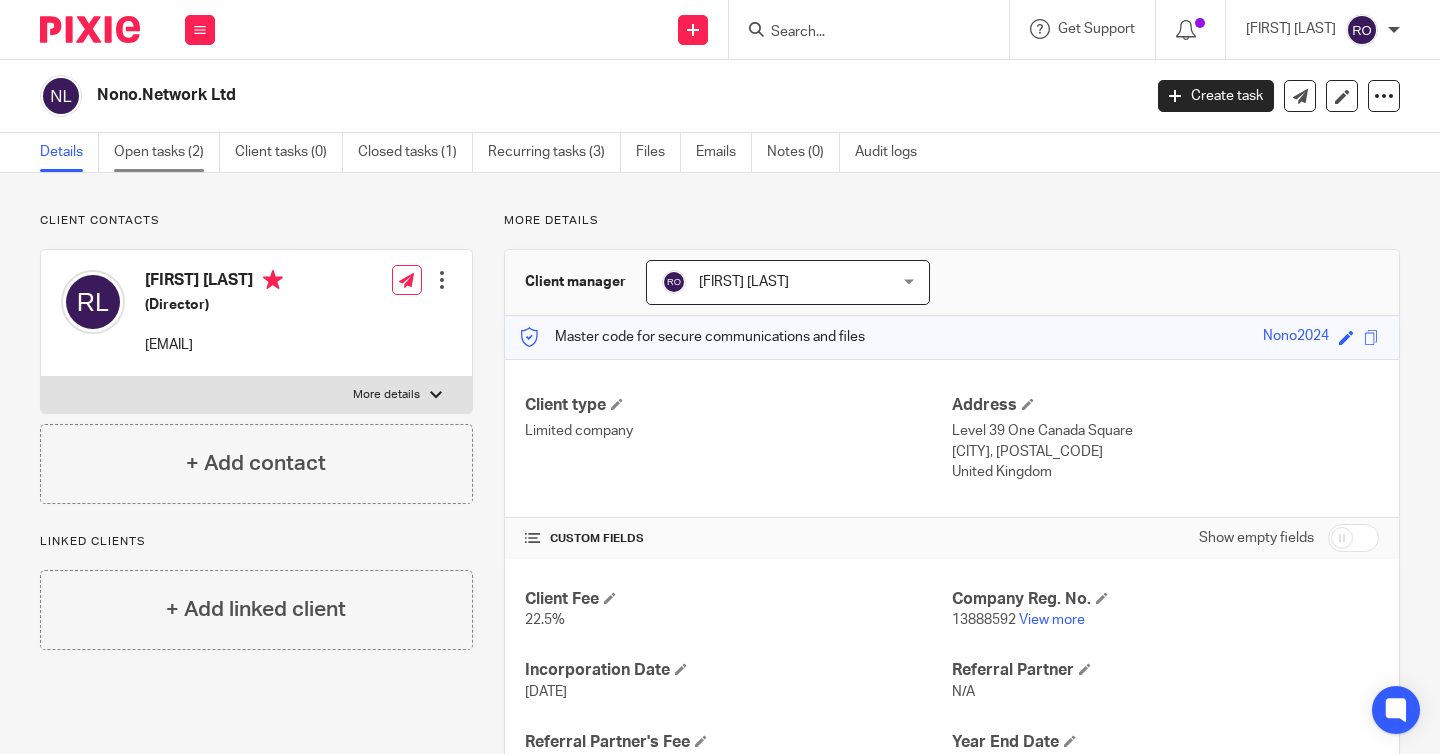 click on "Open tasks (2)" at bounding box center [167, 152] 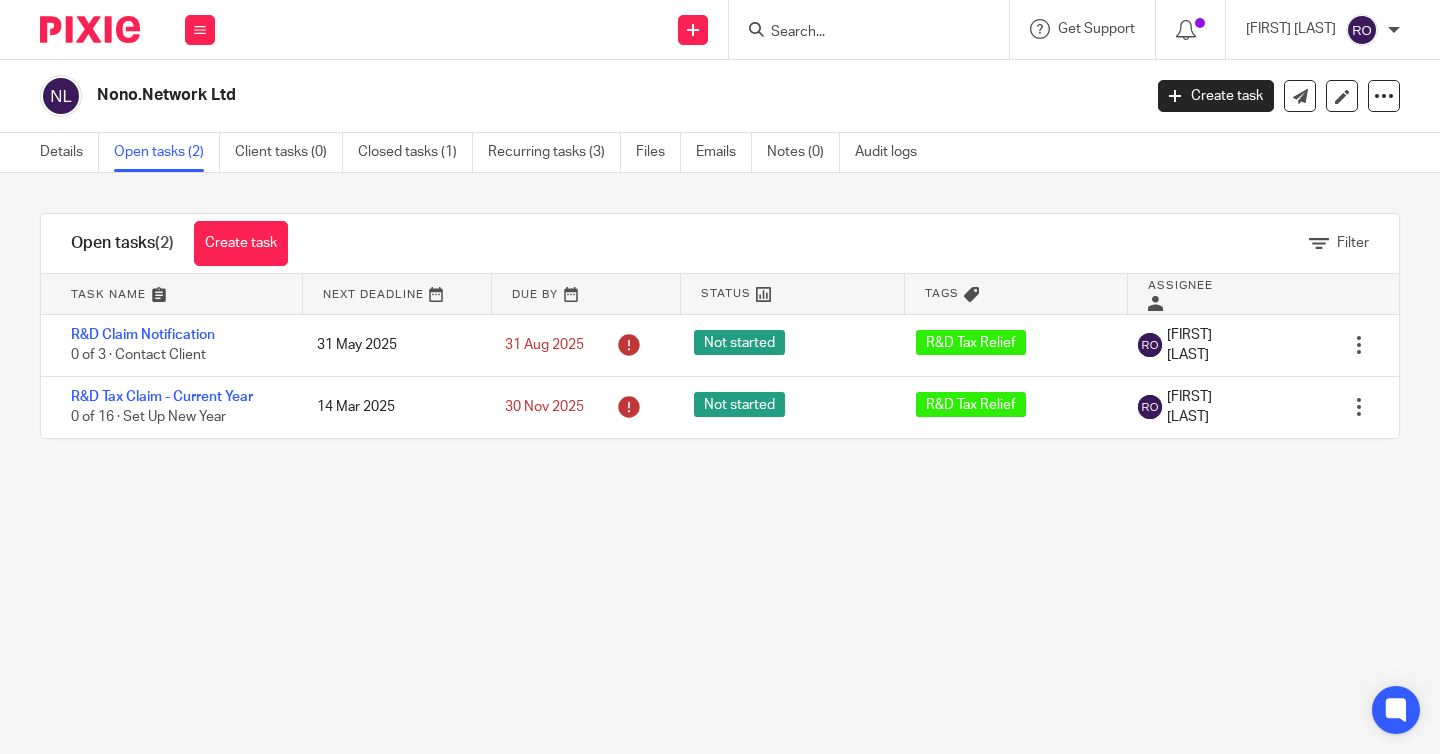 scroll, scrollTop: 0, scrollLeft: 0, axis: both 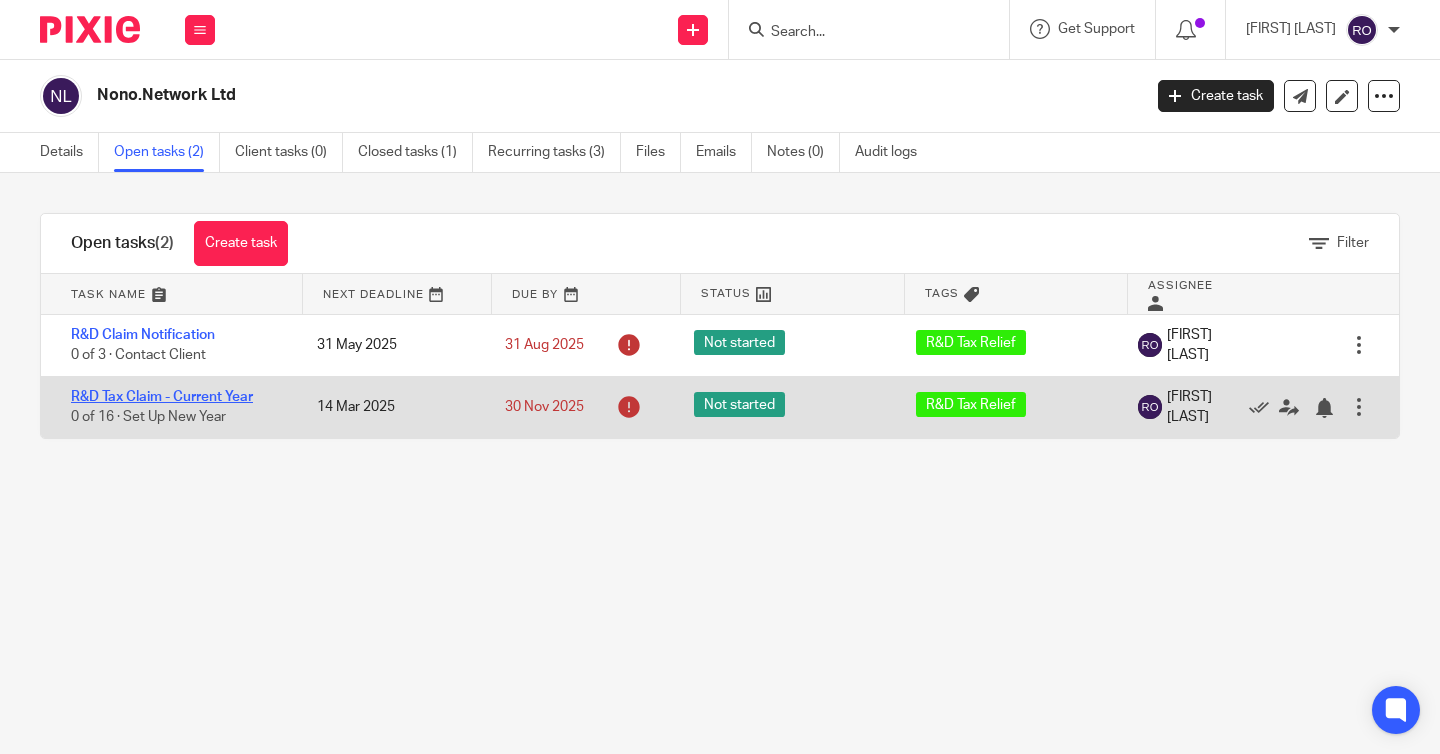 click on "R&D Tax Claim - Current Year" at bounding box center (162, 397) 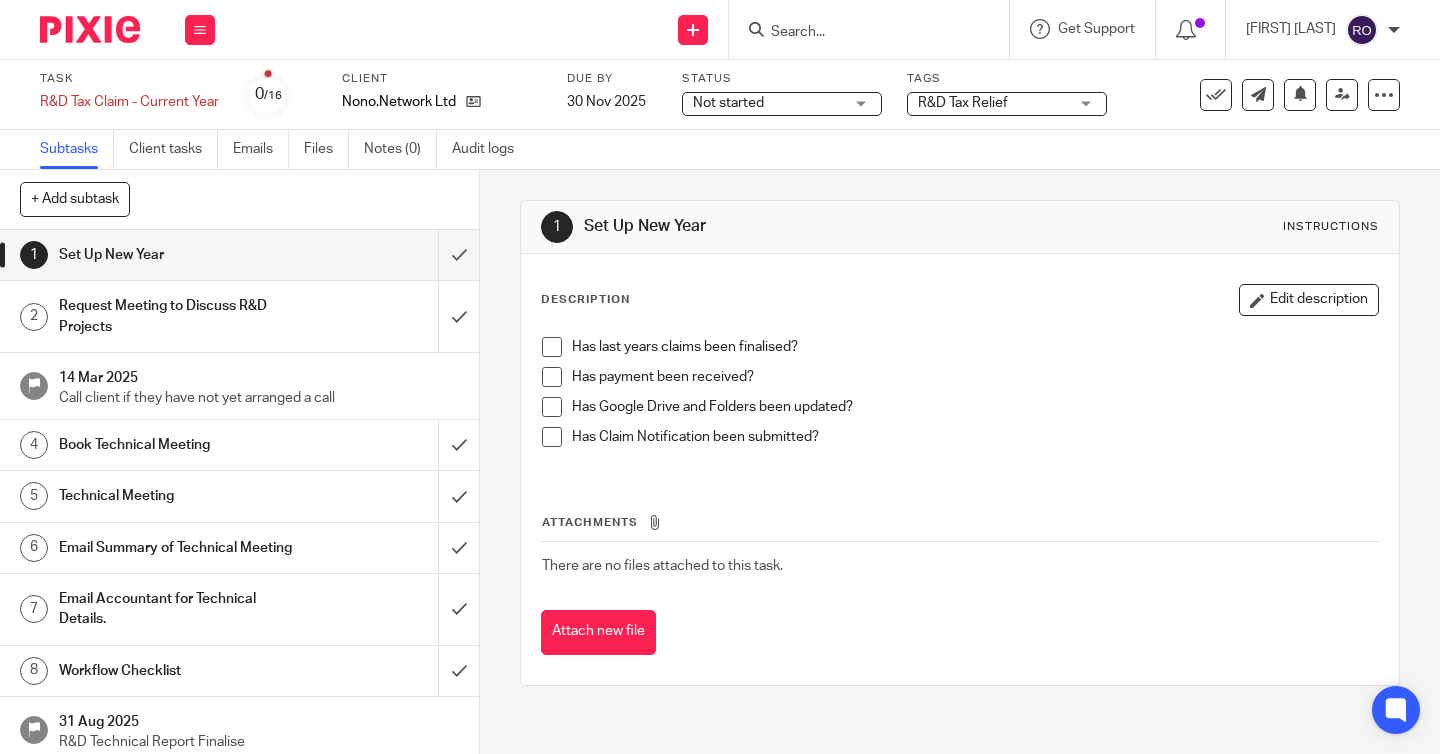 scroll, scrollTop: 0, scrollLeft: 0, axis: both 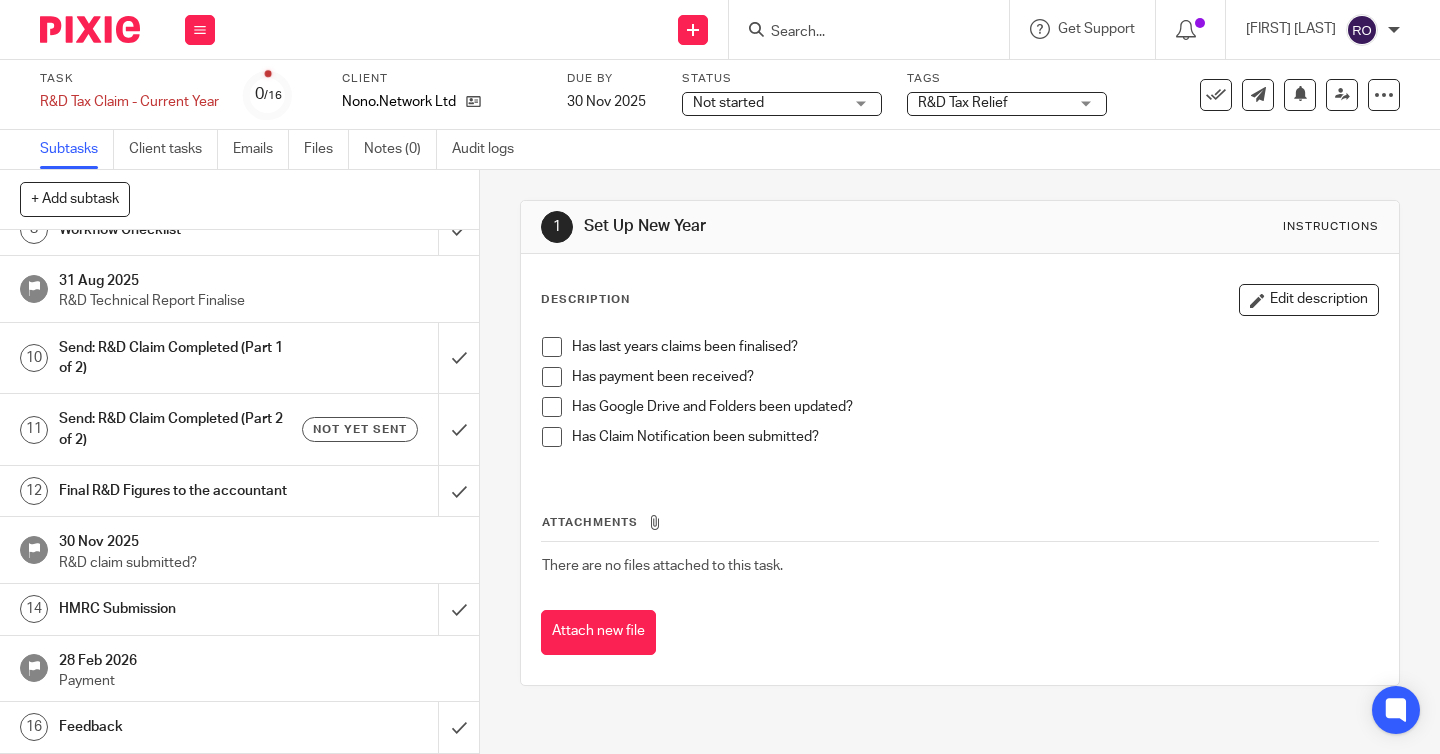 click on "Send: R&D Claim Completed (Part 1 of 2)" at bounding box center (179, 358) 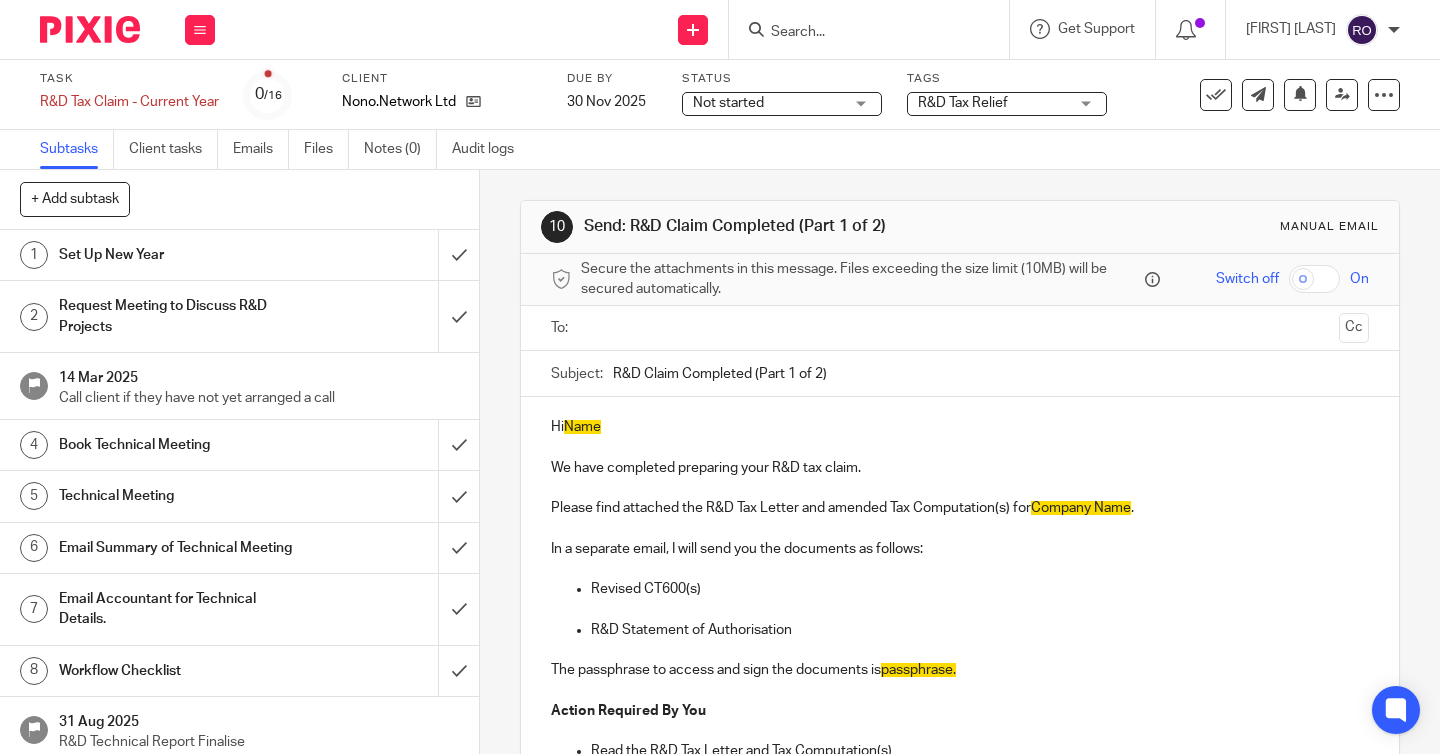scroll, scrollTop: 0, scrollLeft: 0, axis: both 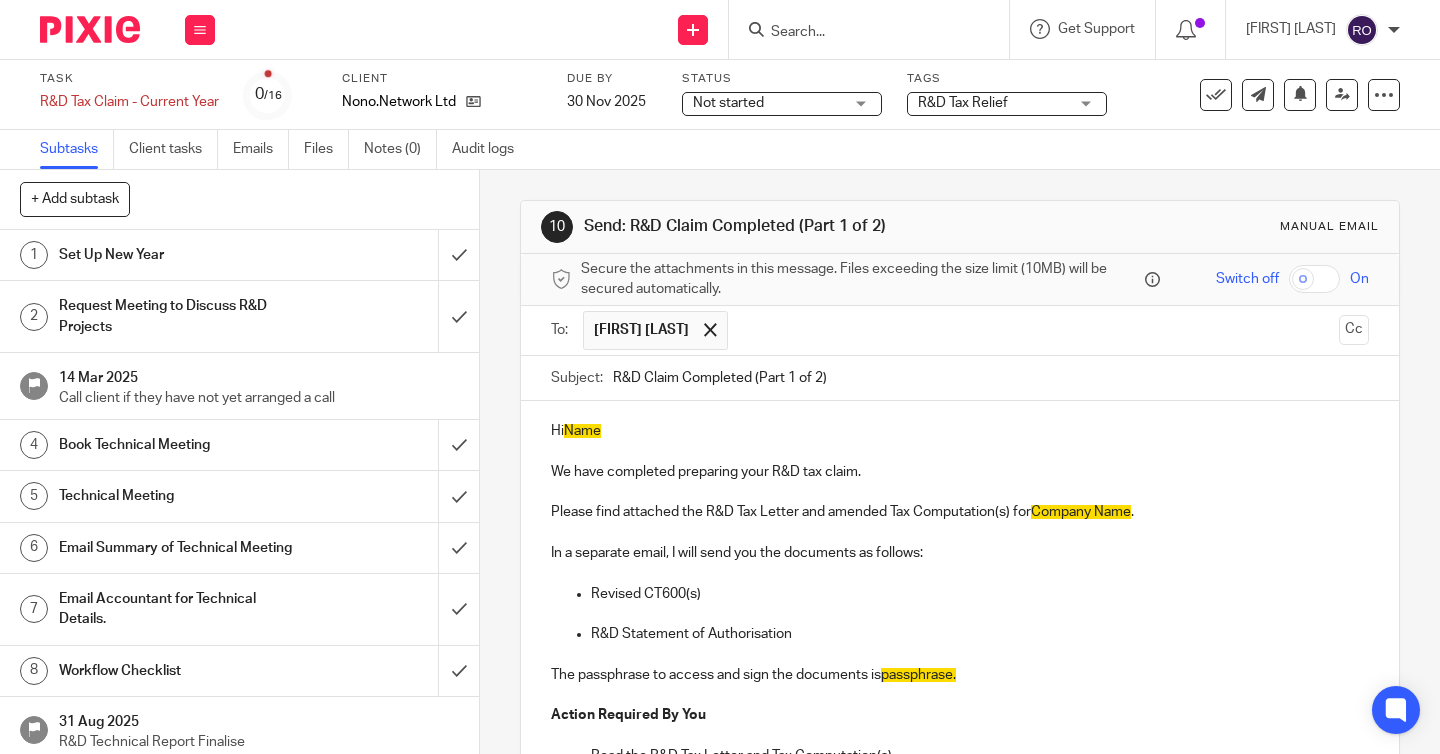 click on "Hi  Name" at bounding box center [960, 431] 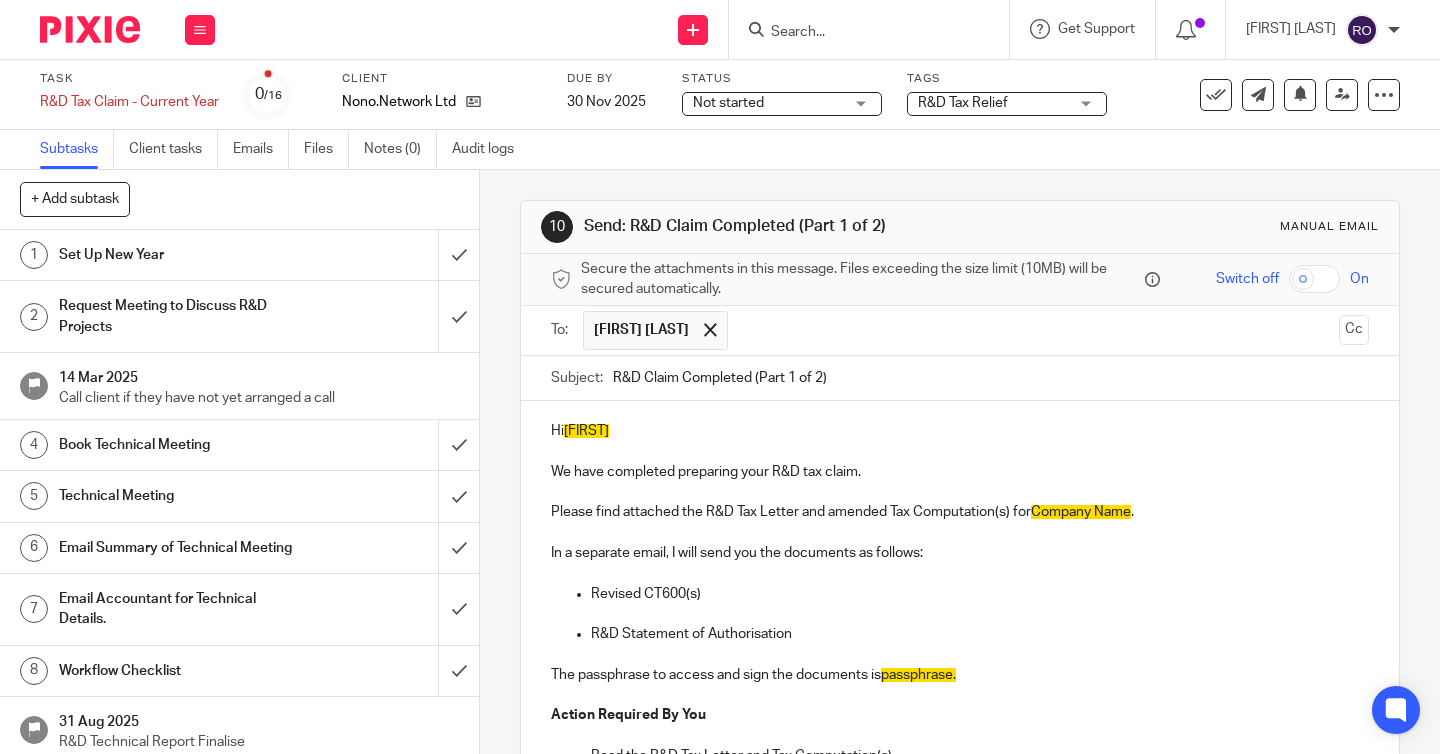 click on "Please find attached the R&D Tax Letter and amended Tax Computation(s) for  Company Name ." at bounding box center [960, 512] 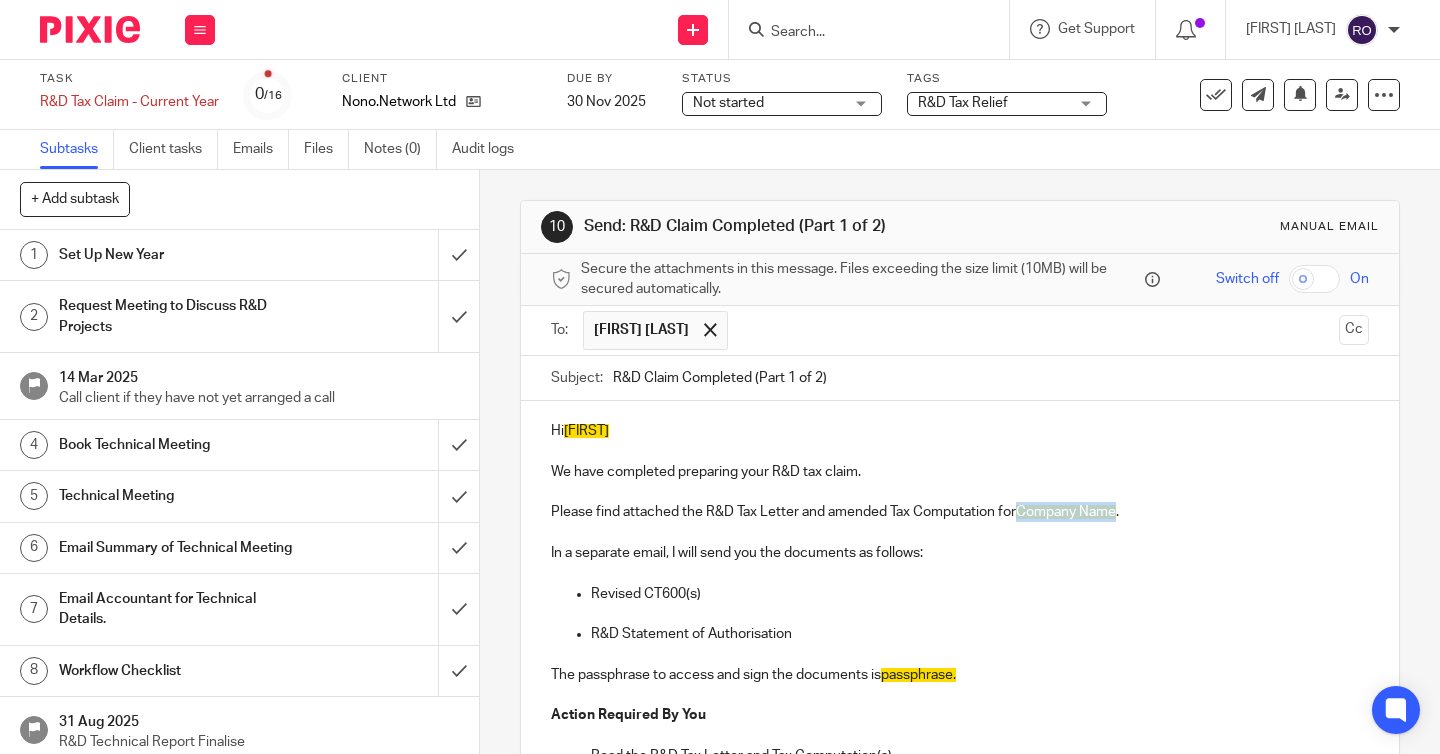 drag, startPoint x: 1121, startPoint y: 514, endPoint x: 1022, endPoint y: 516, distance: 99.0202 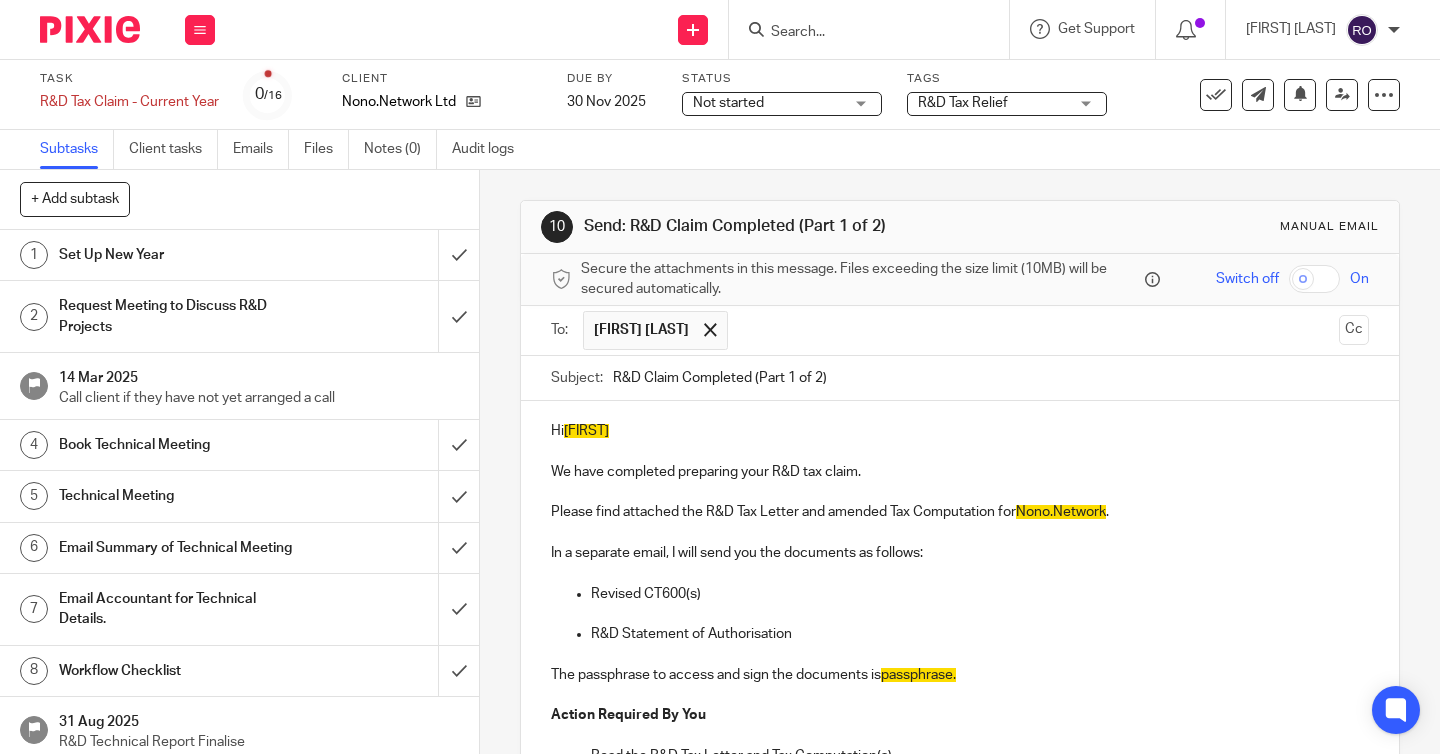 click on "Revised CT600(s)" at bounding box center [980, 594] 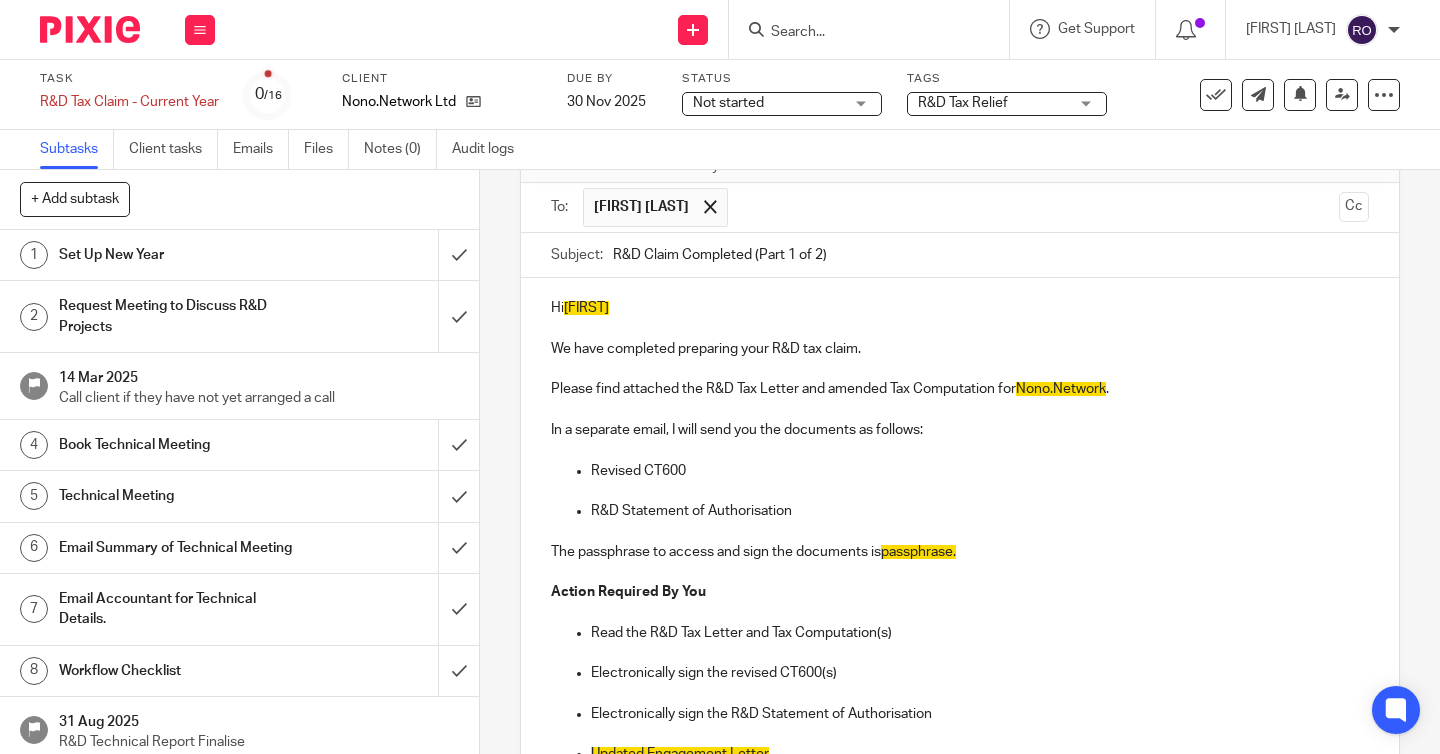 scroll, scrollTop: 135, scrollLeft: 0, axis: vertical 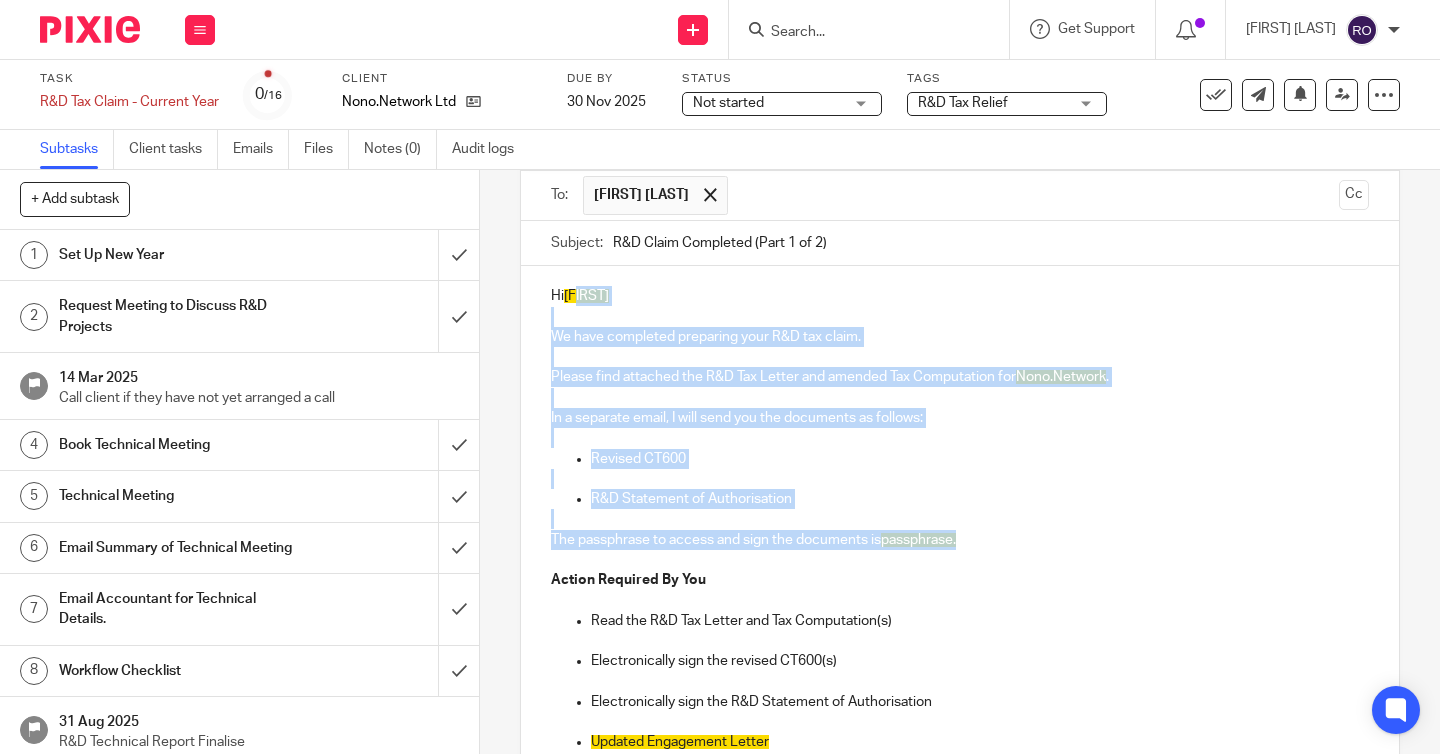drag, startPoint x: 967, startPoint y: 542, endPoint x: 580, endPoint y: 297, distance: 458.03275 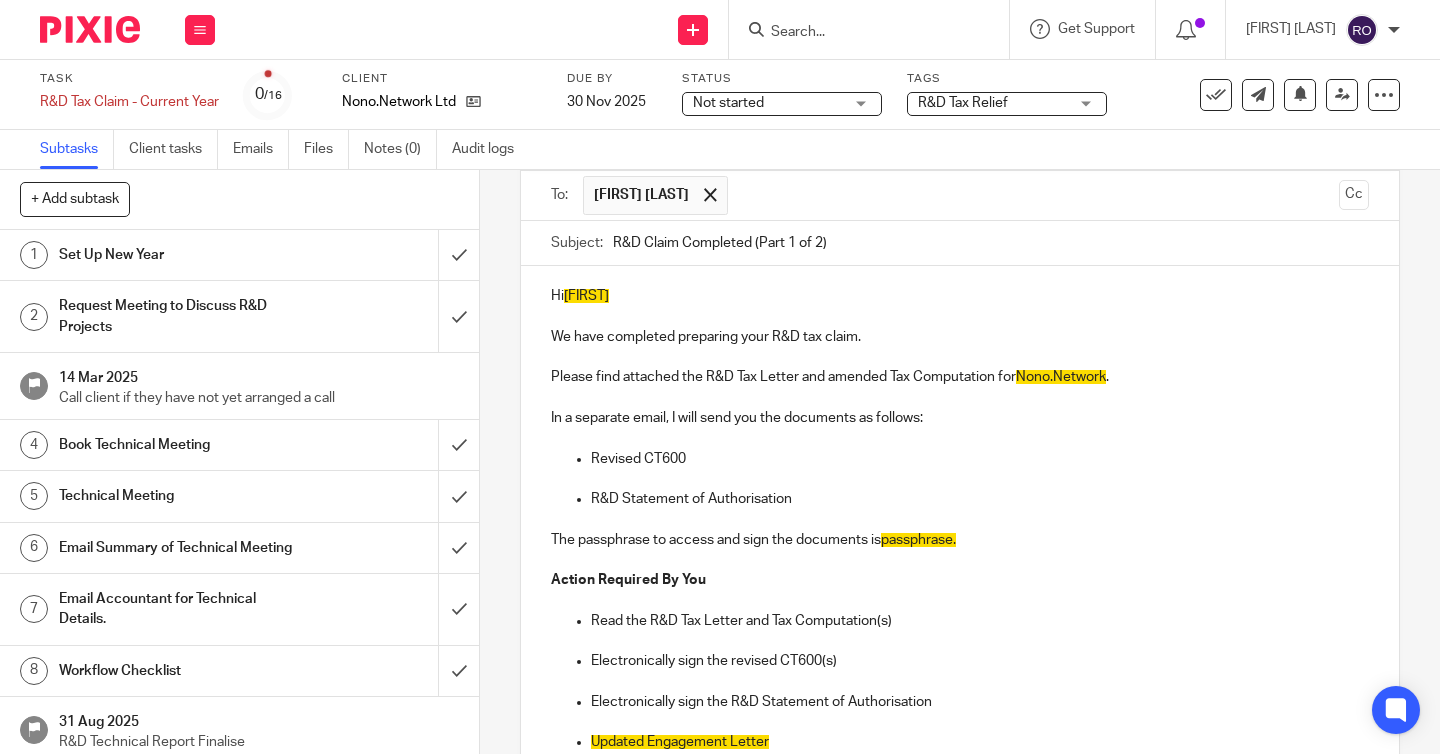 click at bounding box center (960, 398) 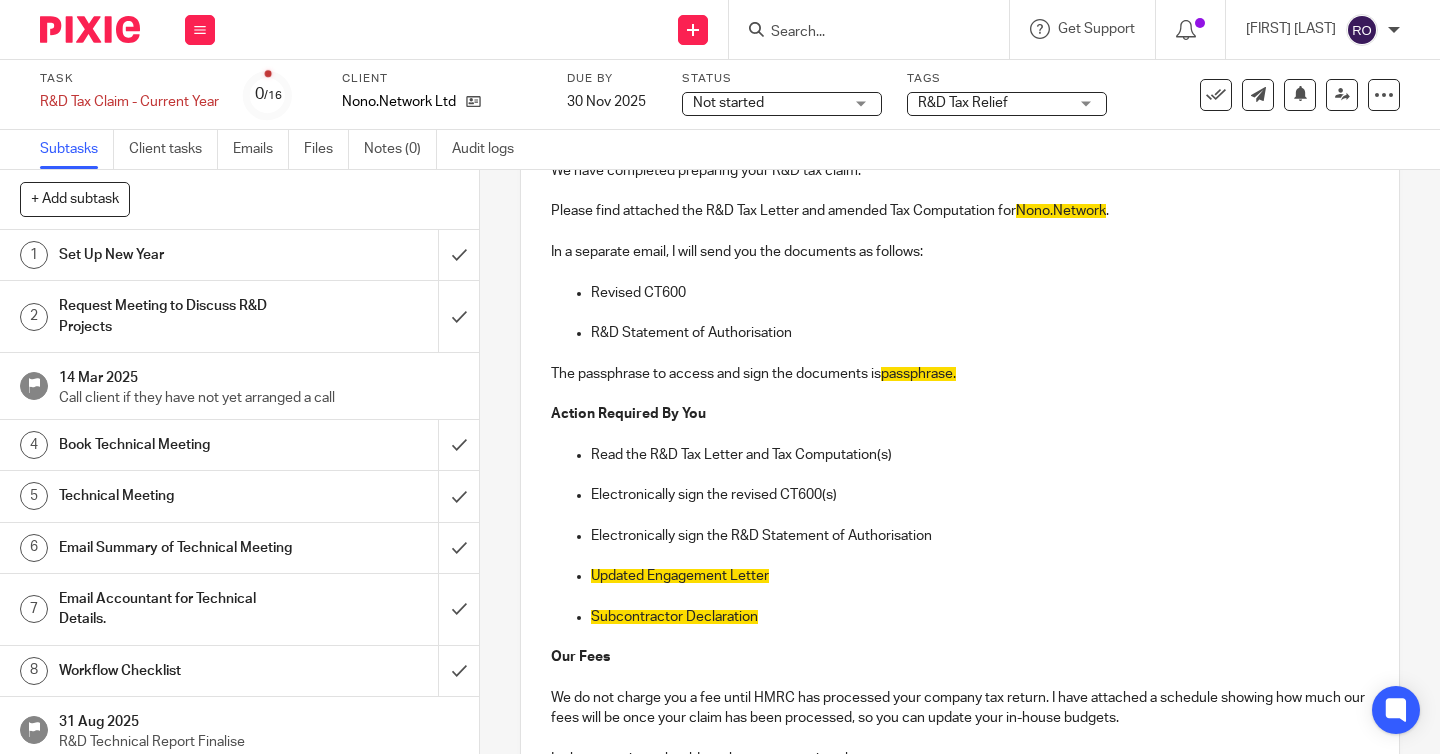 scroll, scrollTop: 373, scrollLeft: 0, axis: vertical 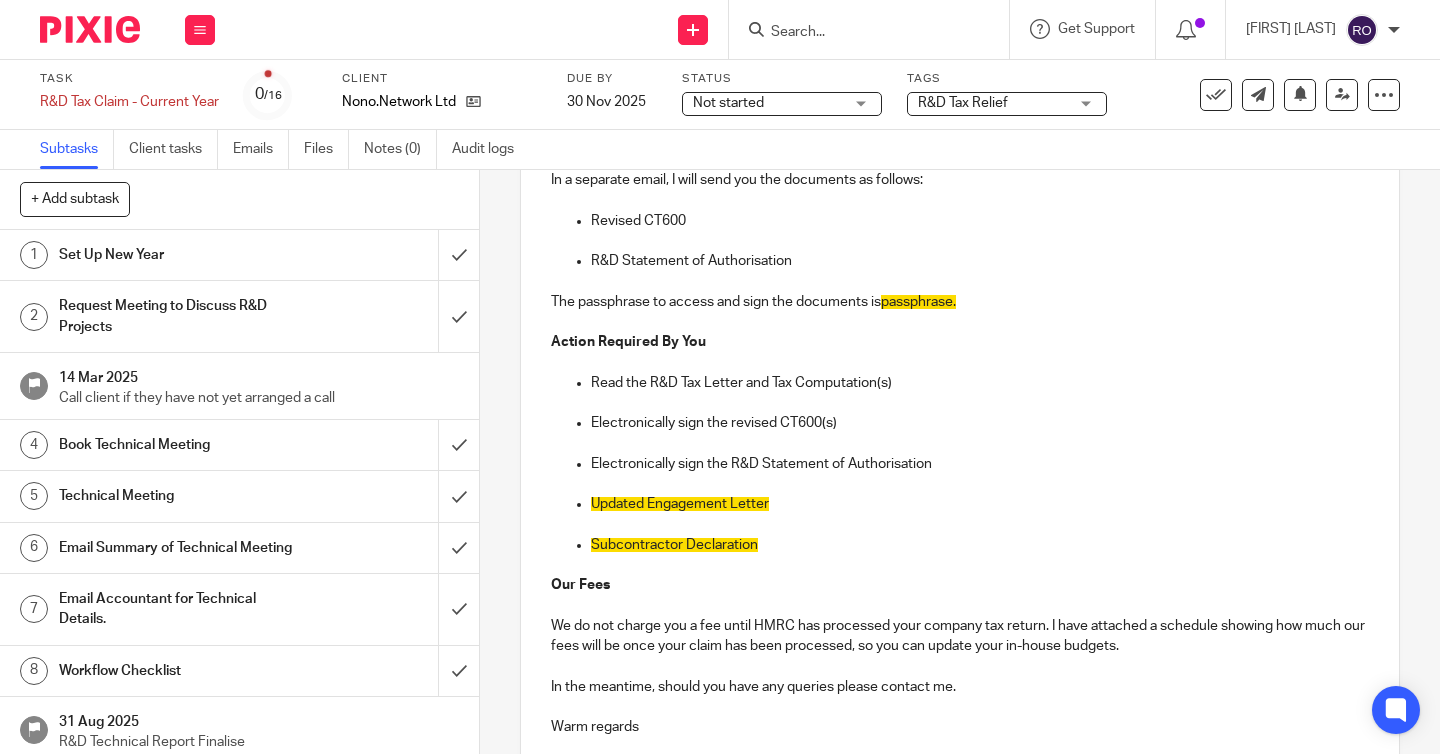 click on "Electronically sign the revised CT600(s)" at bounding box center (980, 423) 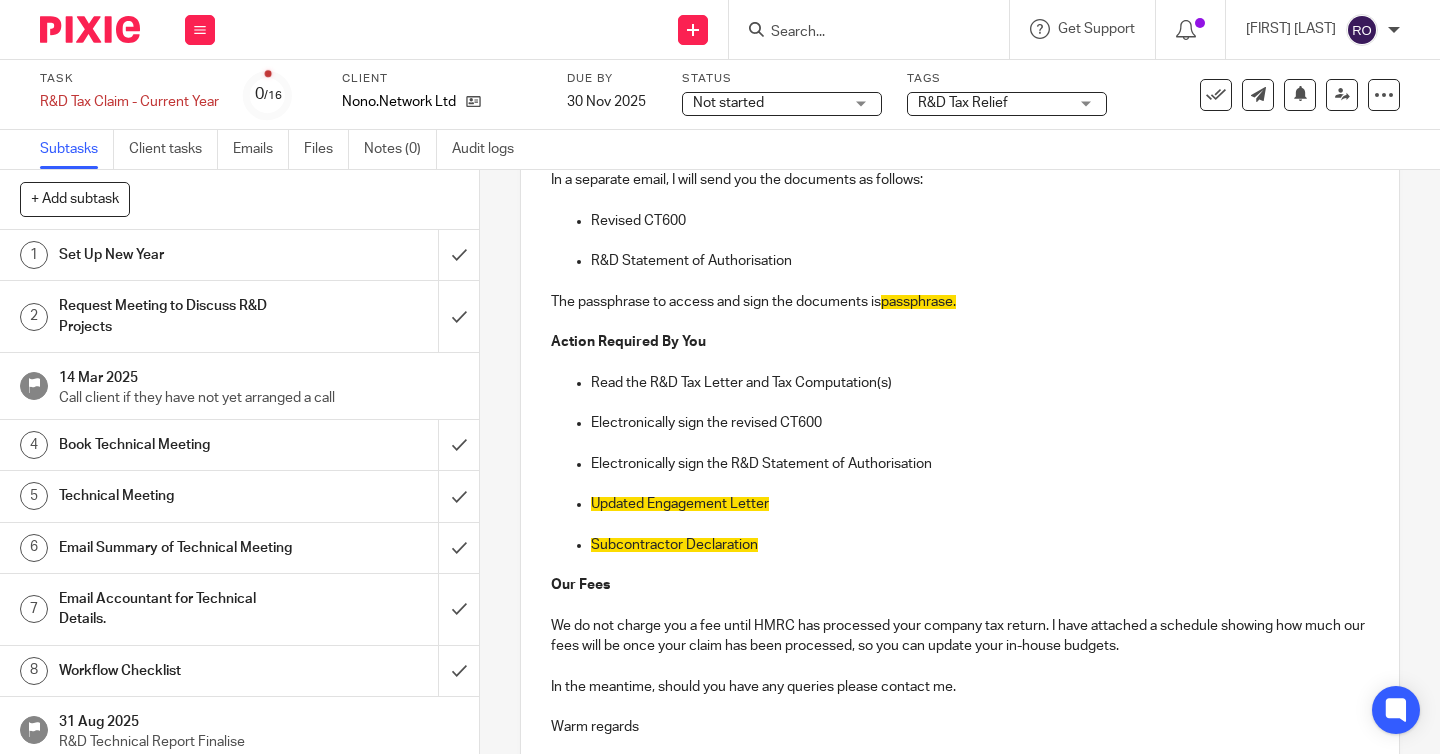 click on "Read the R&D Tax Letter and Tax Computation(s)" at bounding box center (980, 383) 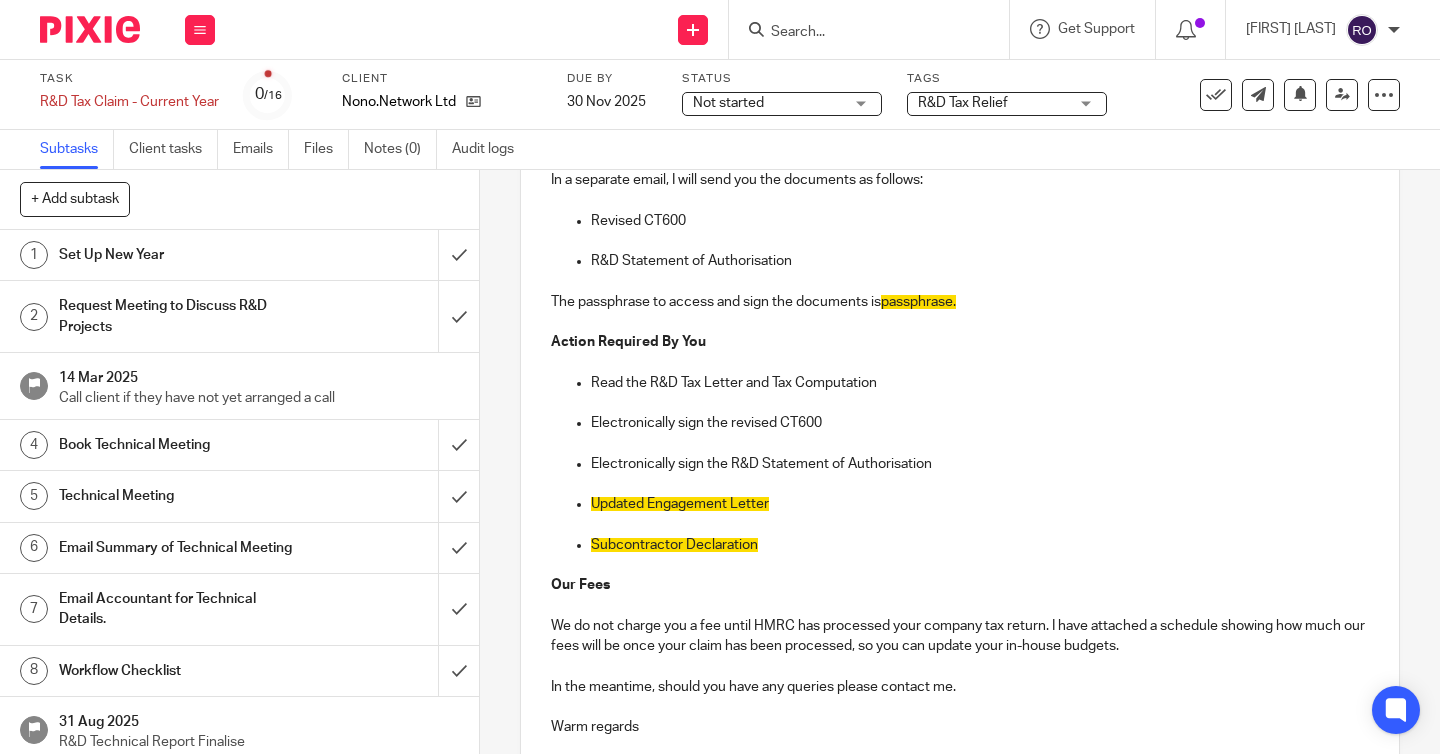 scroll, scrollTop: 458, scrollLeft: 0, axis: vertical 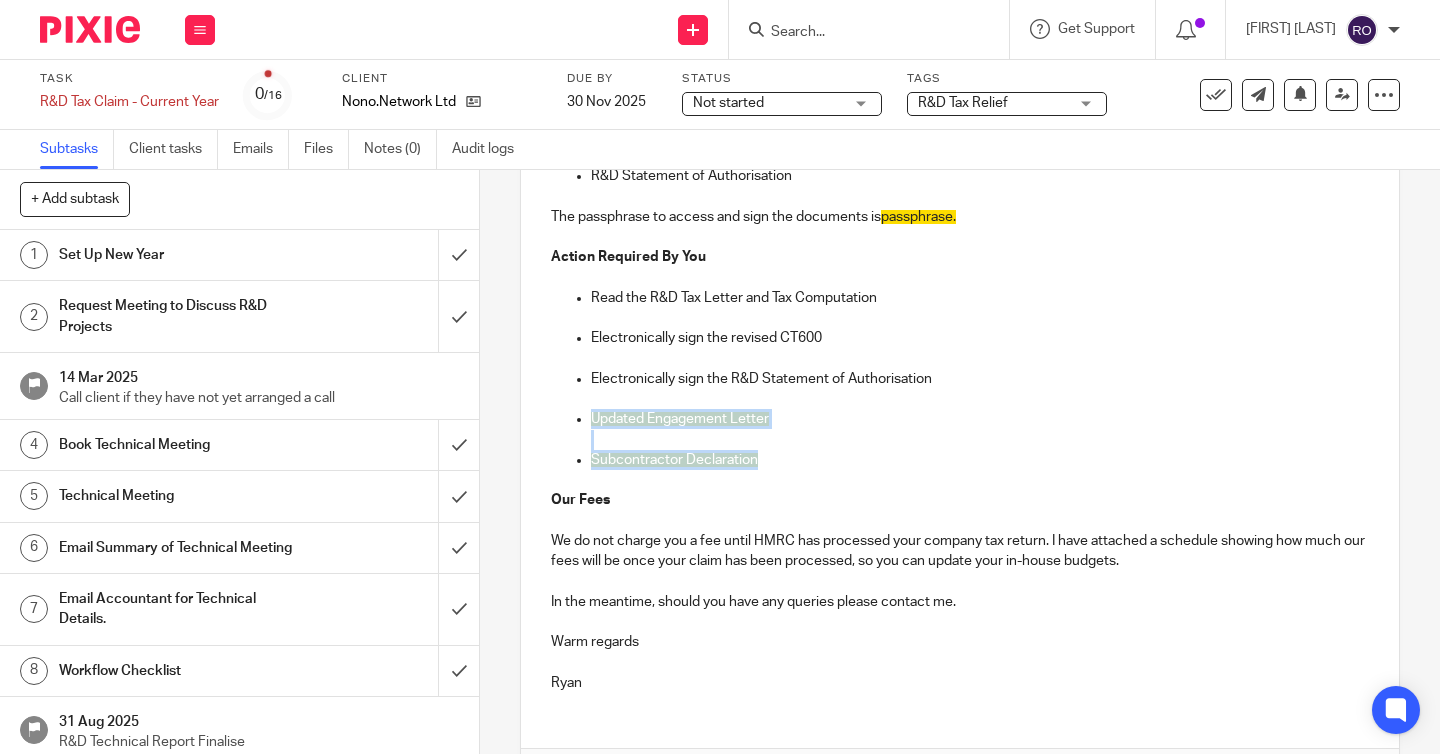 drag, startPoint x: 758, startPoint y: 463, endPoint x: 553, endPoint y: 412, distance: 211.24867 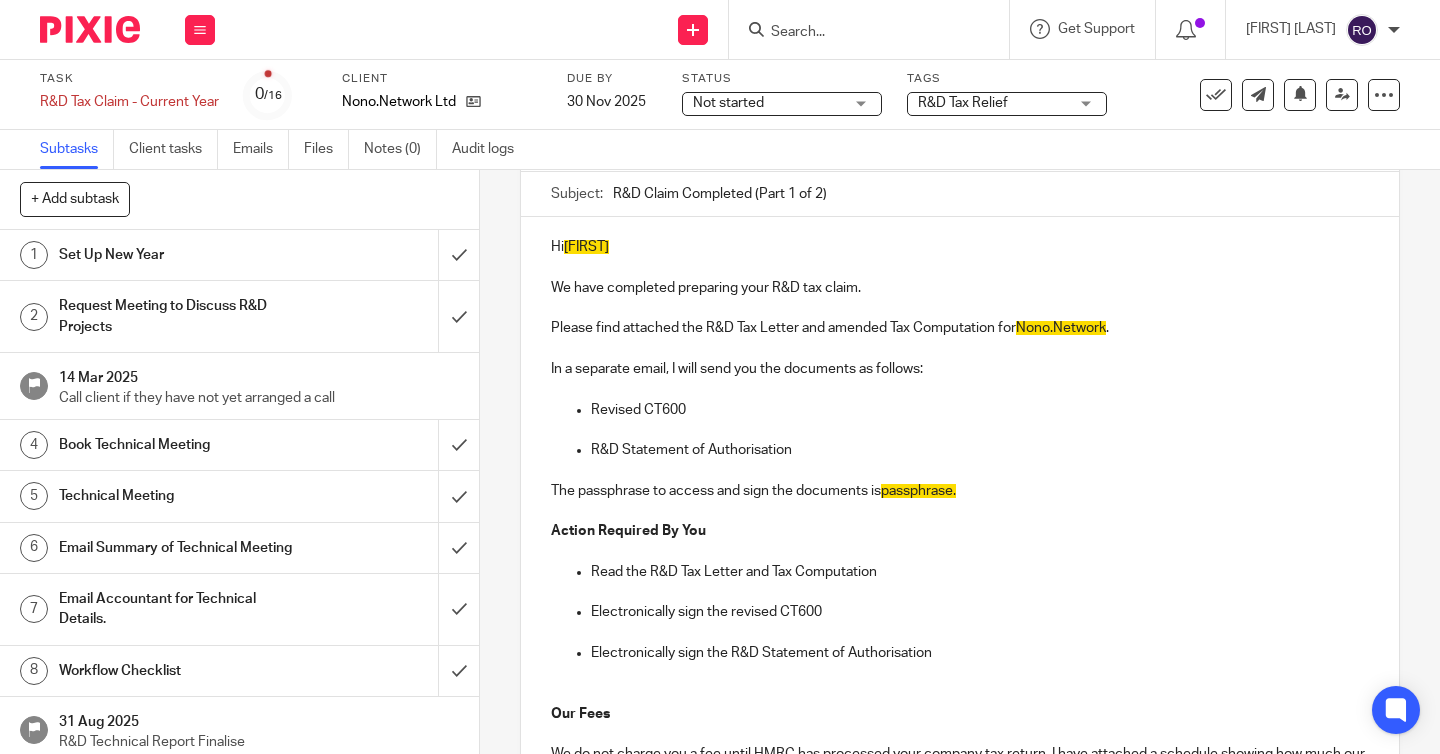 scroll, scrollTop: 177, scrollLeft: 0, axis: vertical 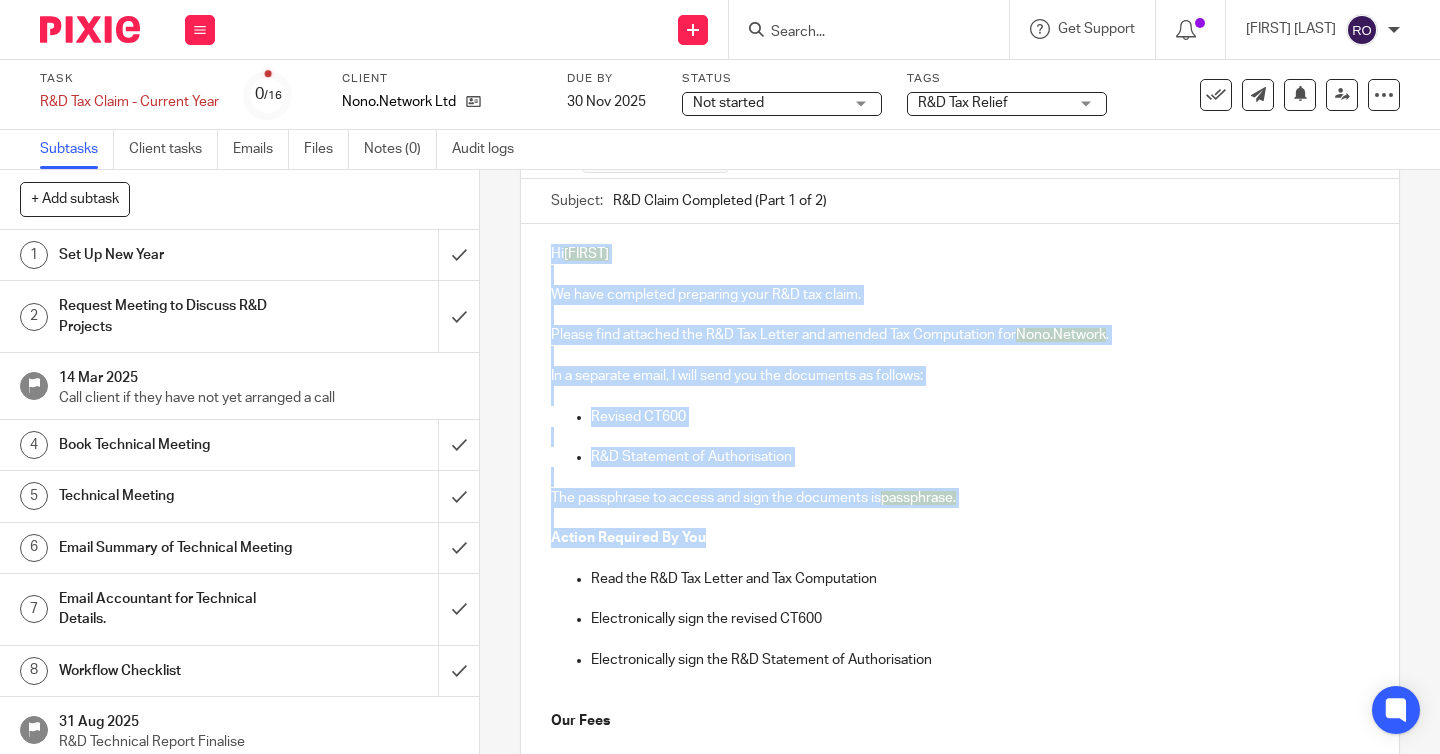 drag, startPoint x: 878, startPoint y: 529, endPoint x: 552, endPoint y: 252, distance: 427.79083 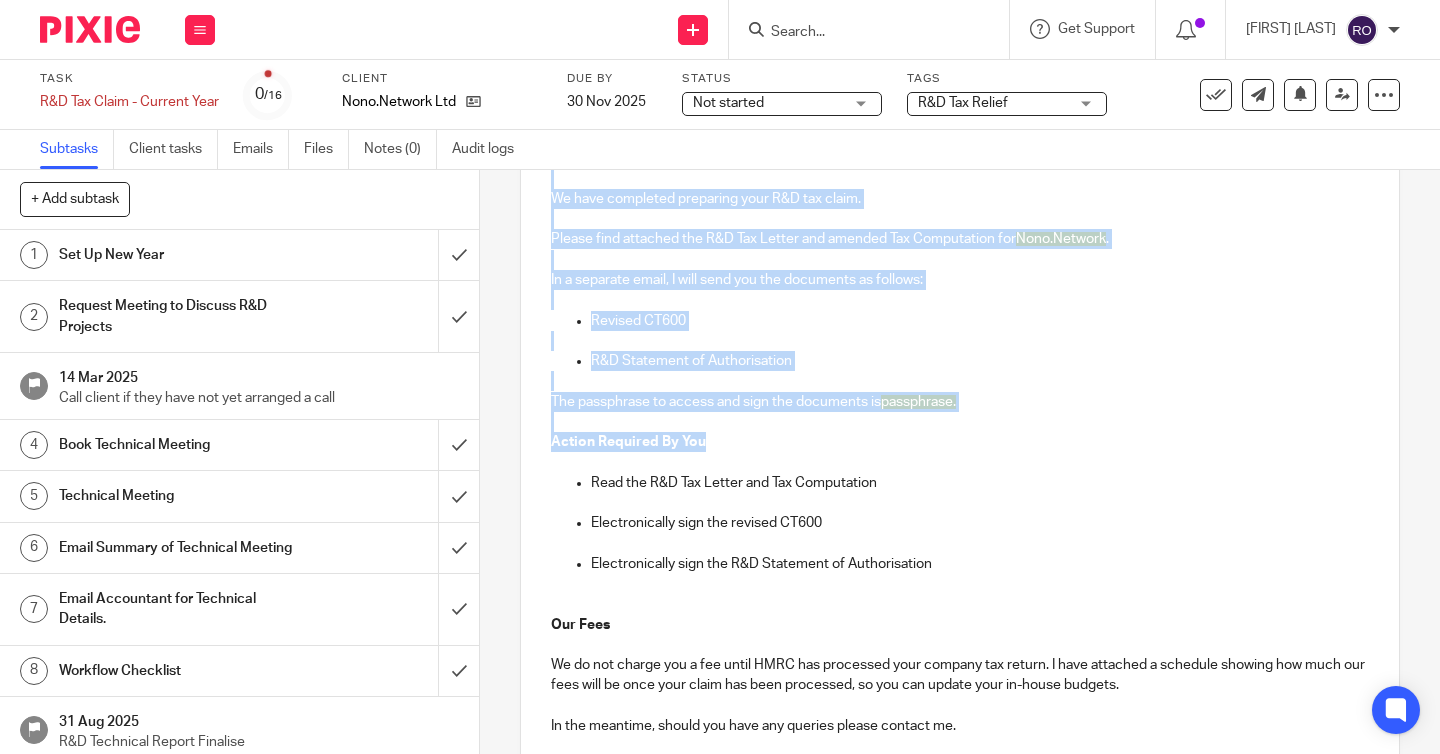 scroll, scrollTop: 529, scrollLeft: 0, axis: vertical 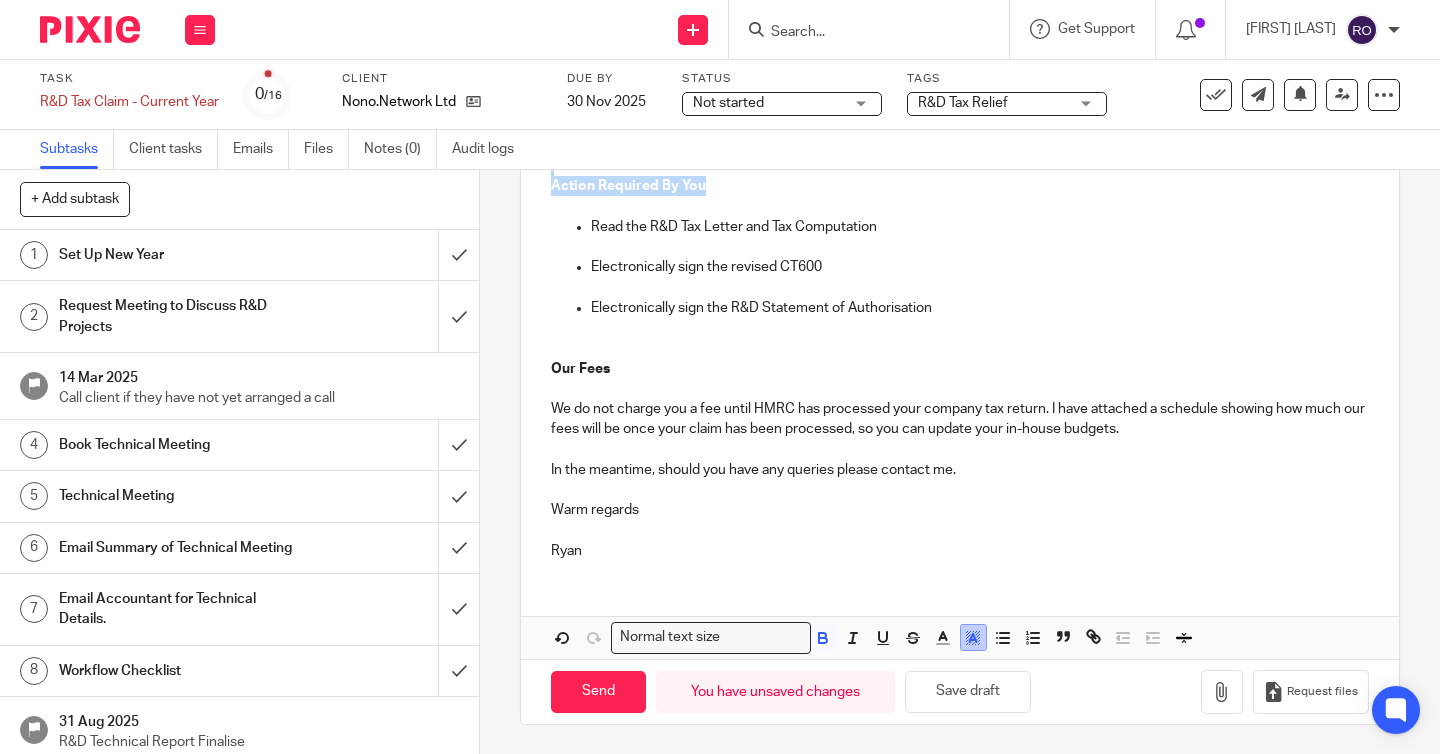 click 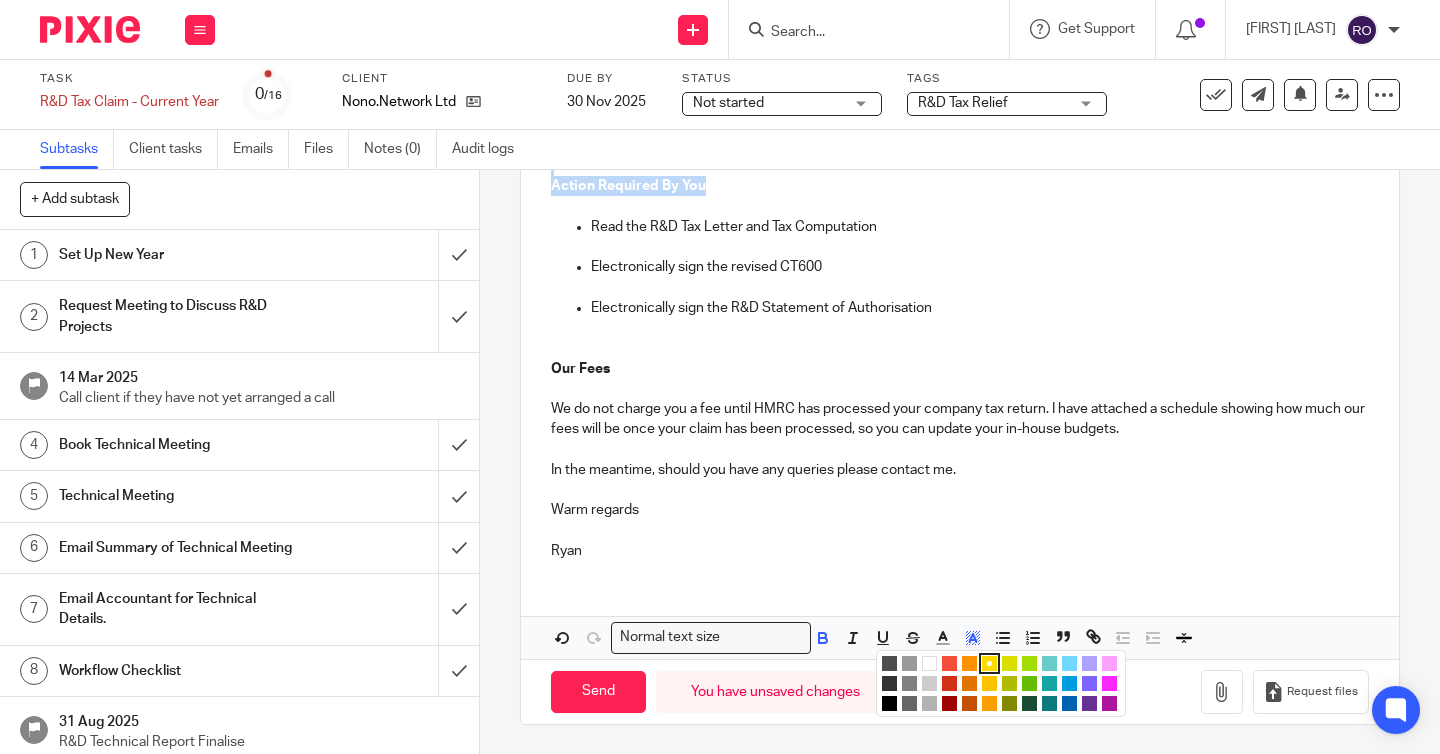 click at bounding box center [929, 663] 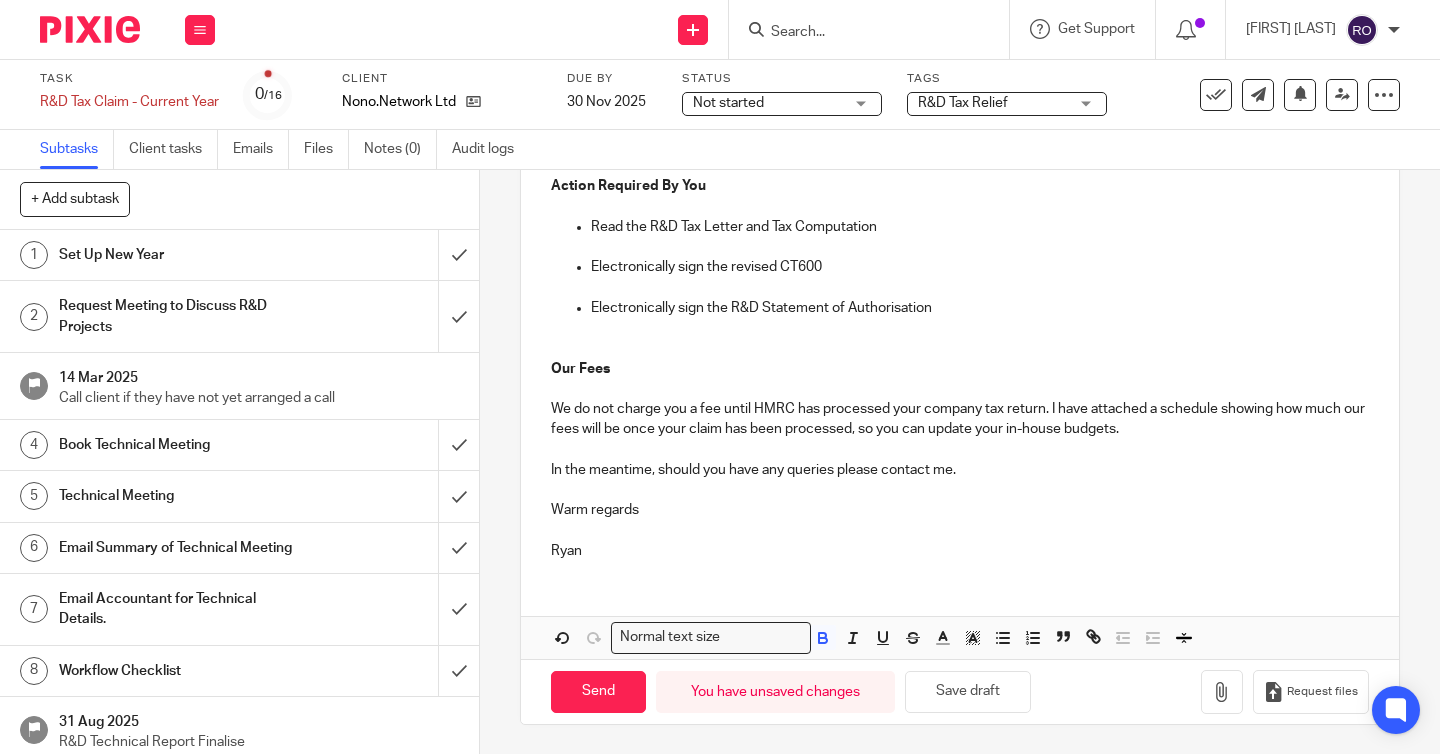 click at bounding box center (960, 531) 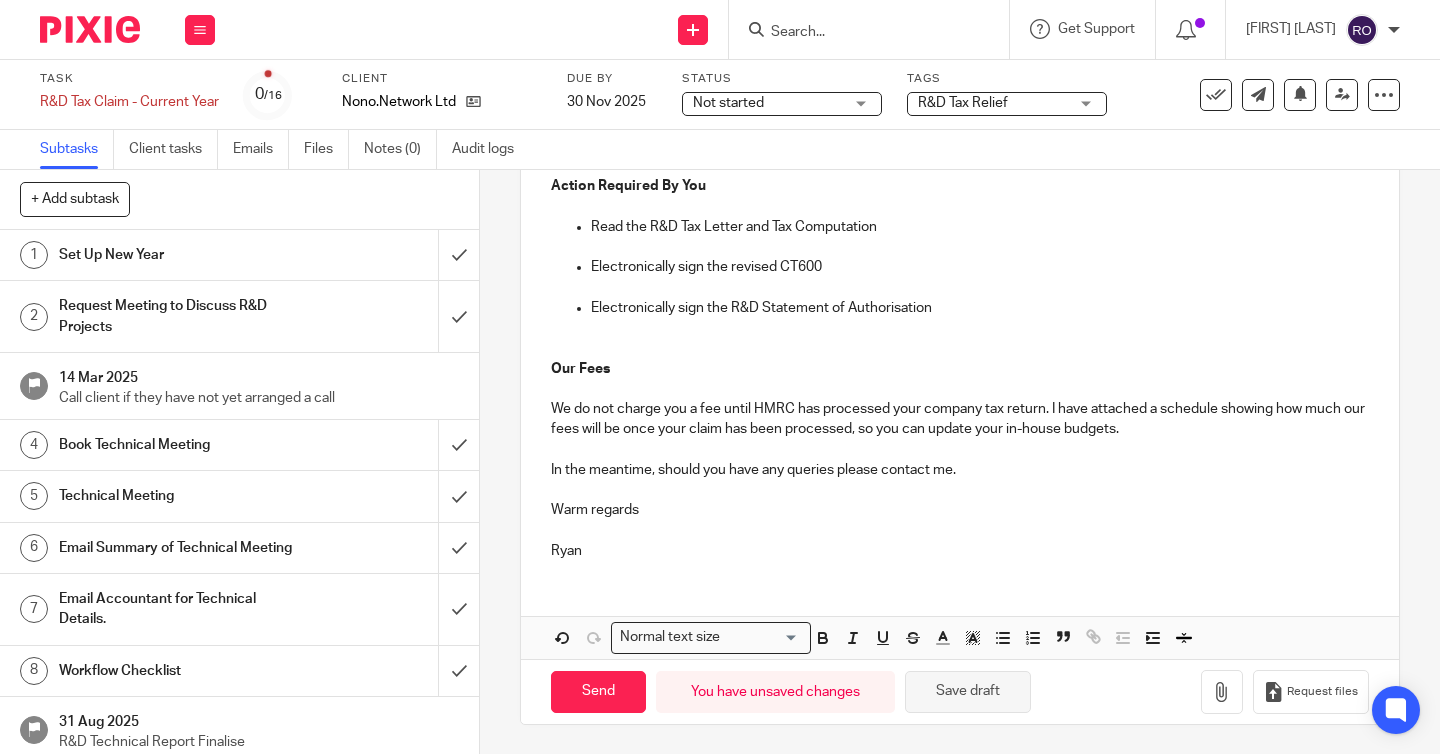 click on "Save draft" at bounding box center [968, 692] 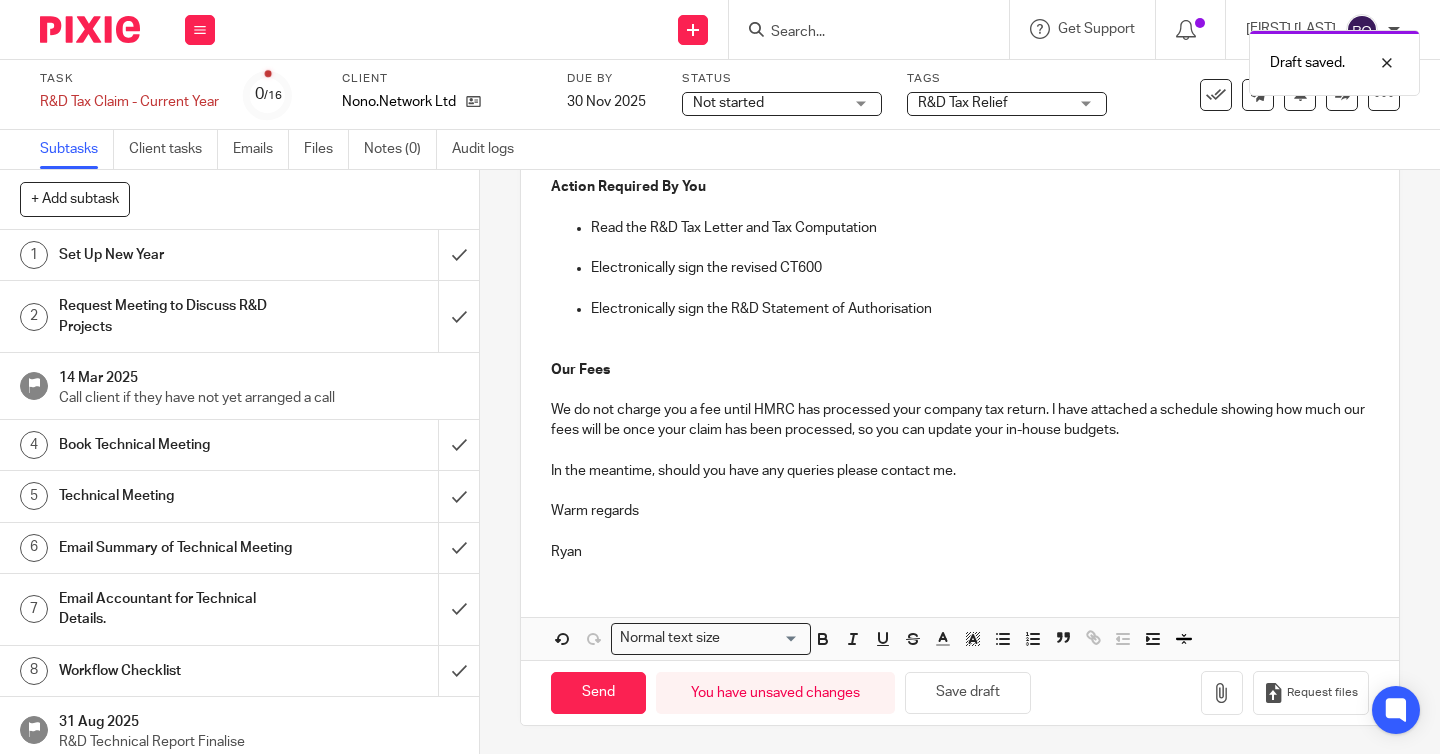 scroll, scrollTop: 529, scrollLeft: 0, axis: vertical 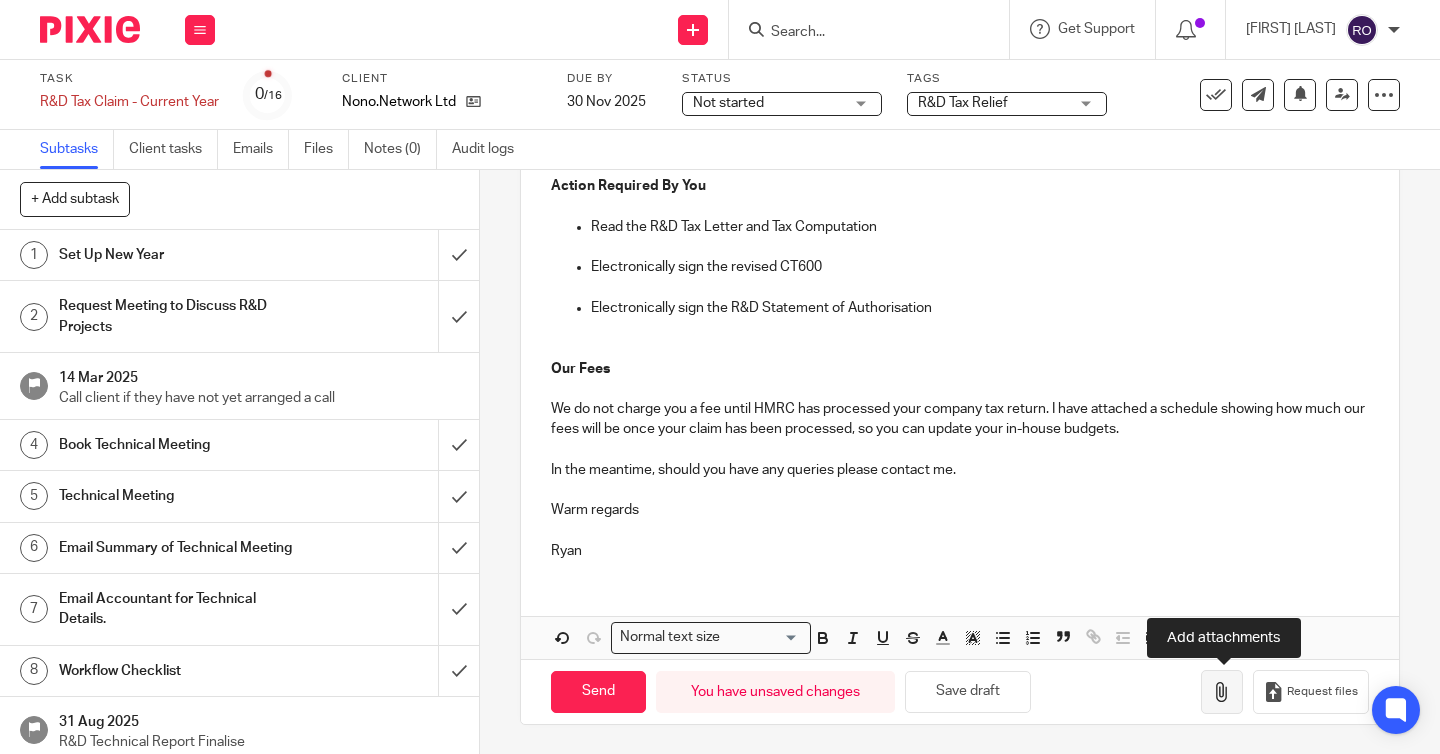 click at bounding box center [1222, 692] 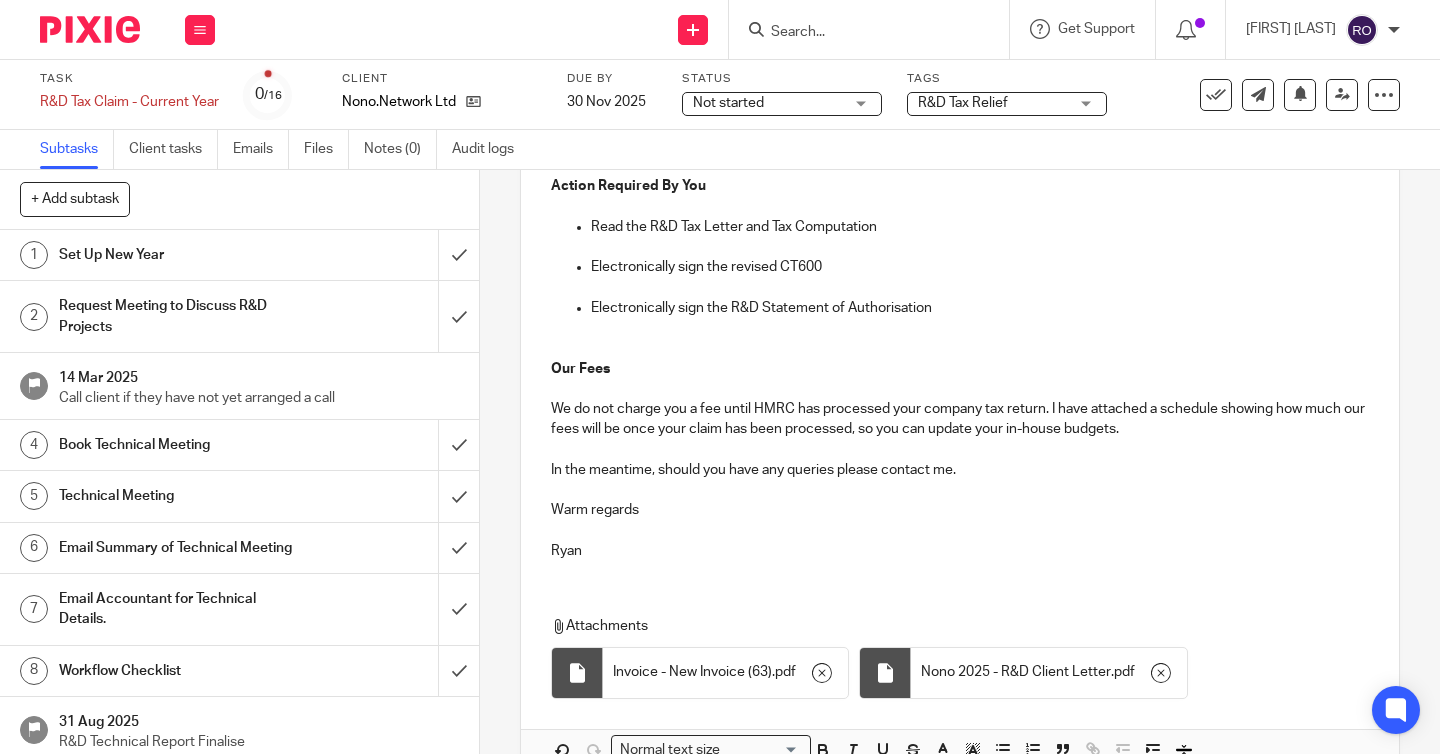 scroll, scrollTop: 642, scrollLeft: 0, axis: vertical 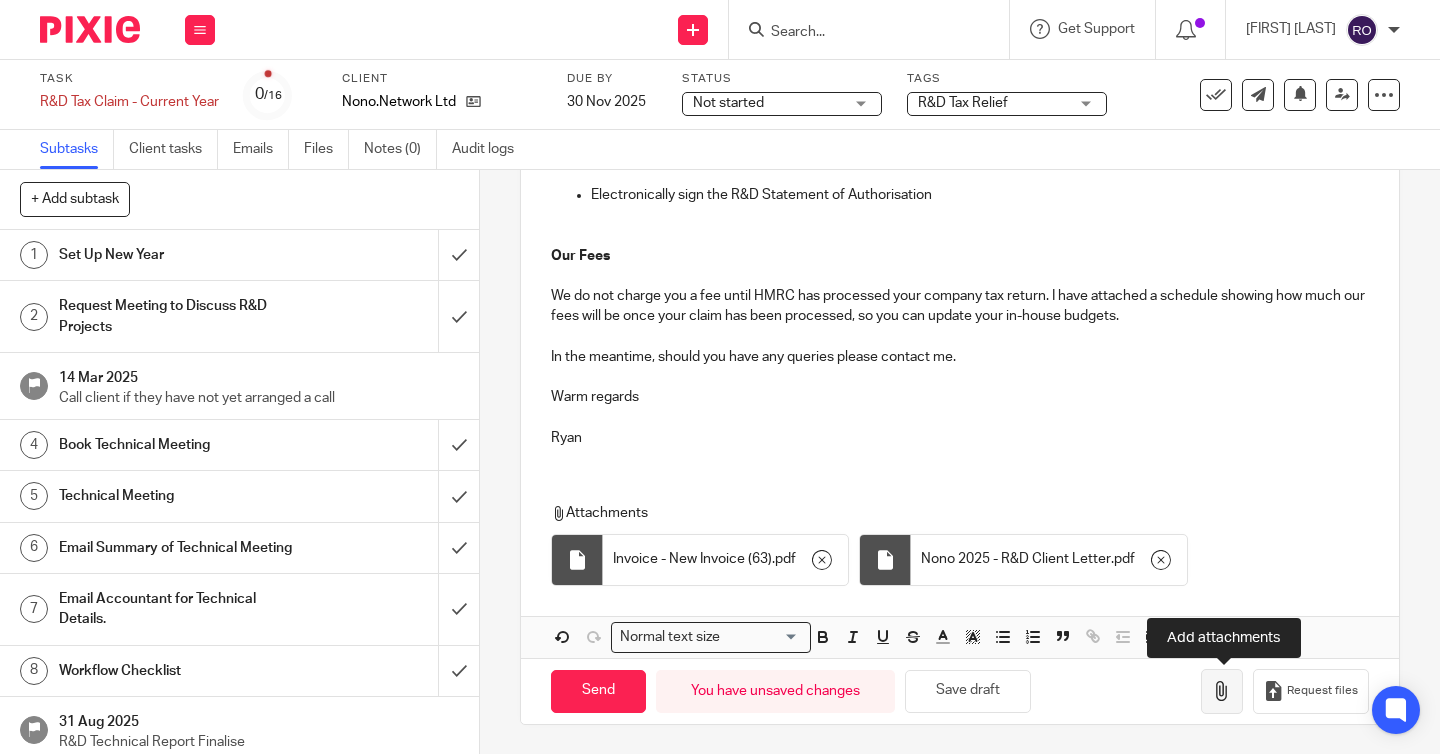 click at bounding box center (1222, 691) 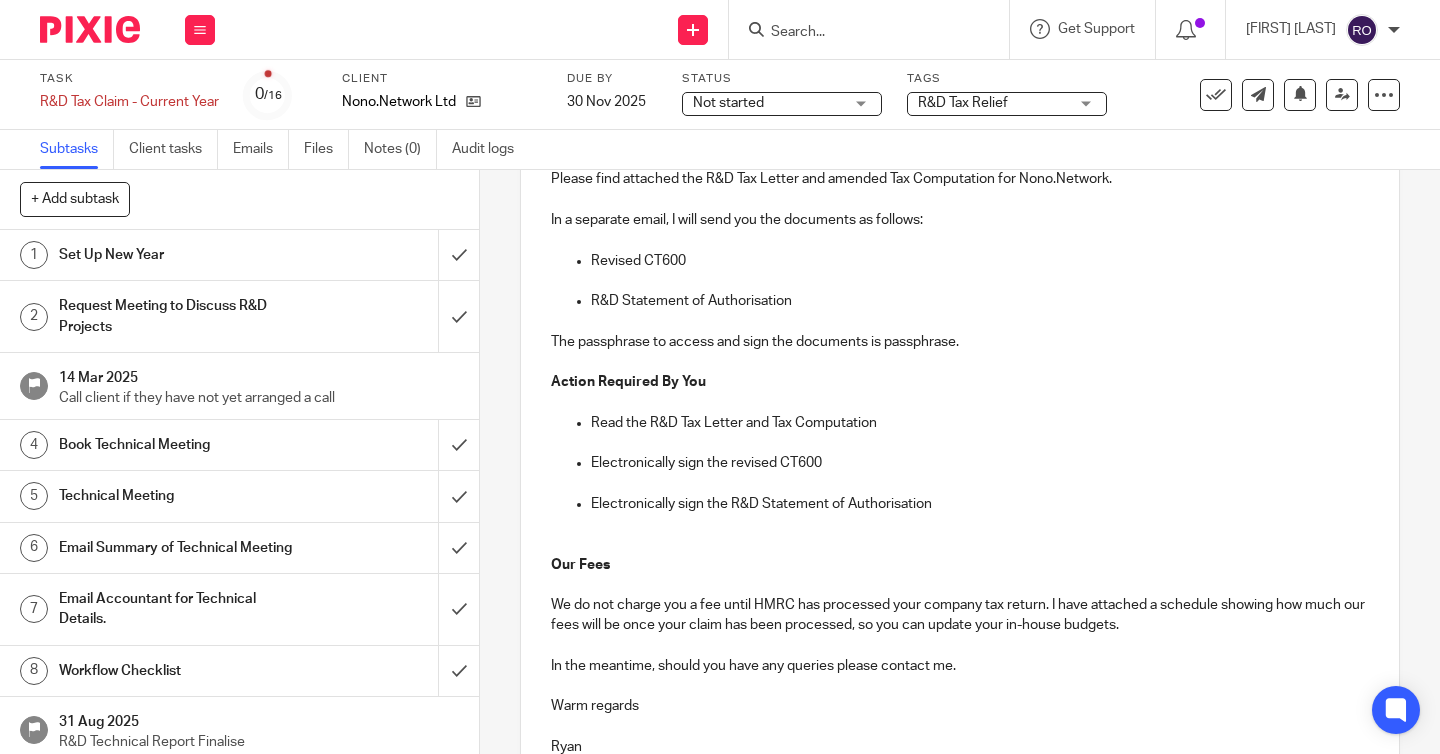 scroll, scrollTop: 0, scrollLeft: 0, axis: both 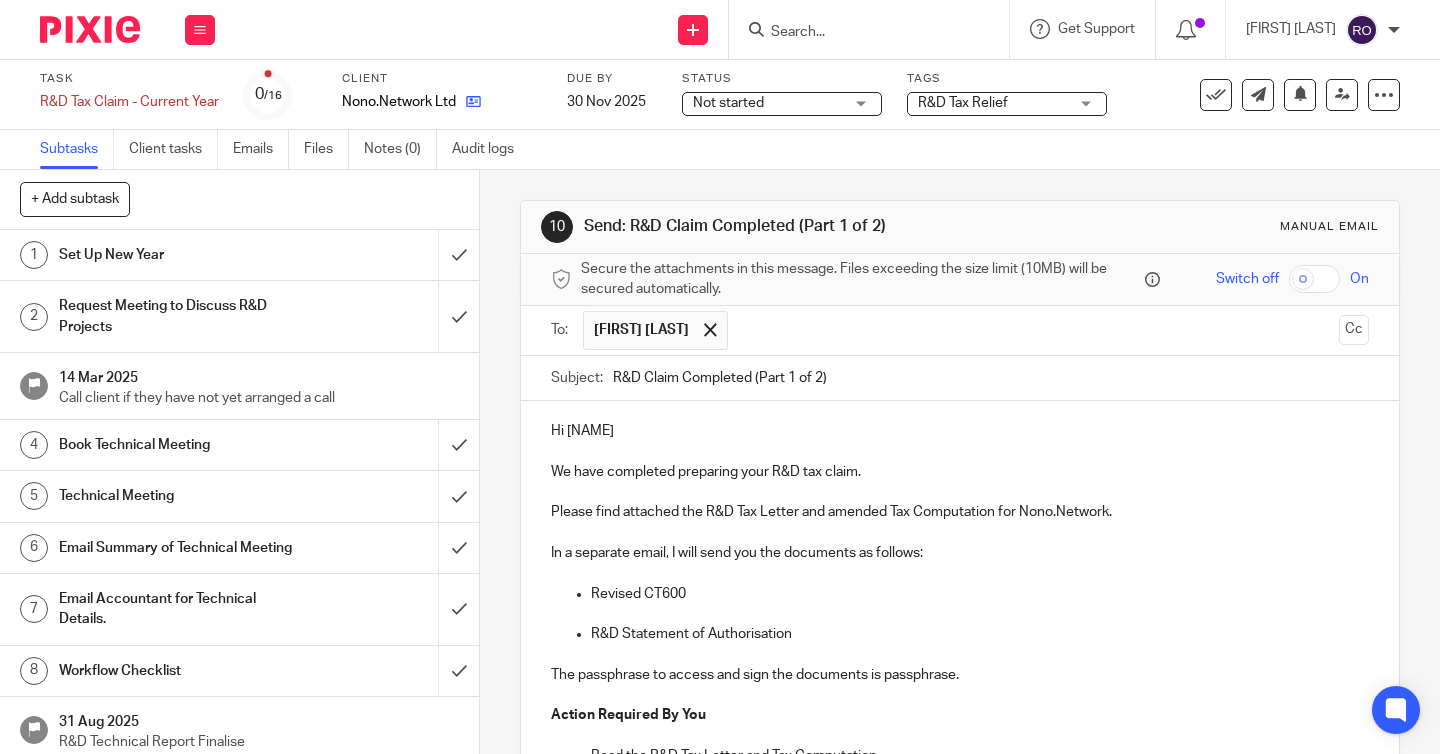 click at bounding box center [473, 101] 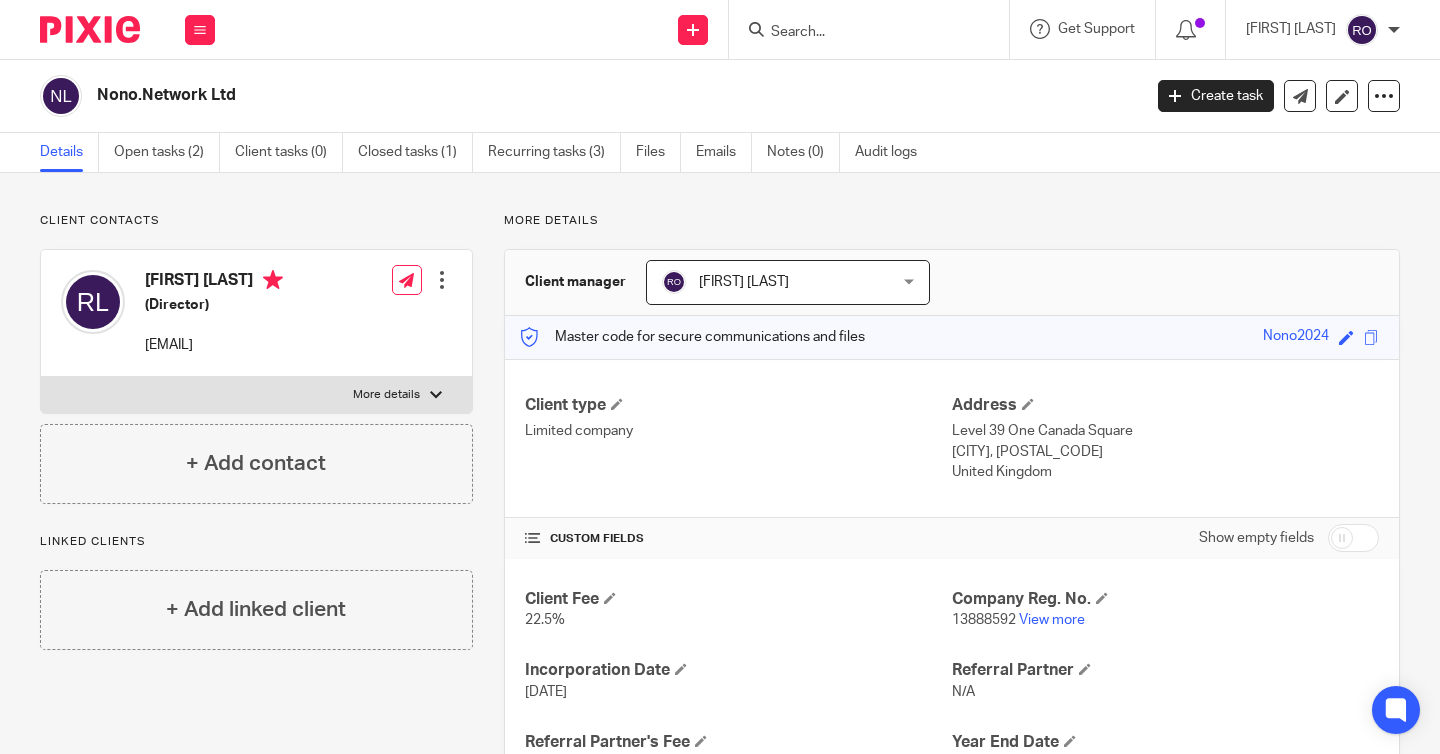 scroll, scrollTop: 0, scrollLeft: 0, axis: both 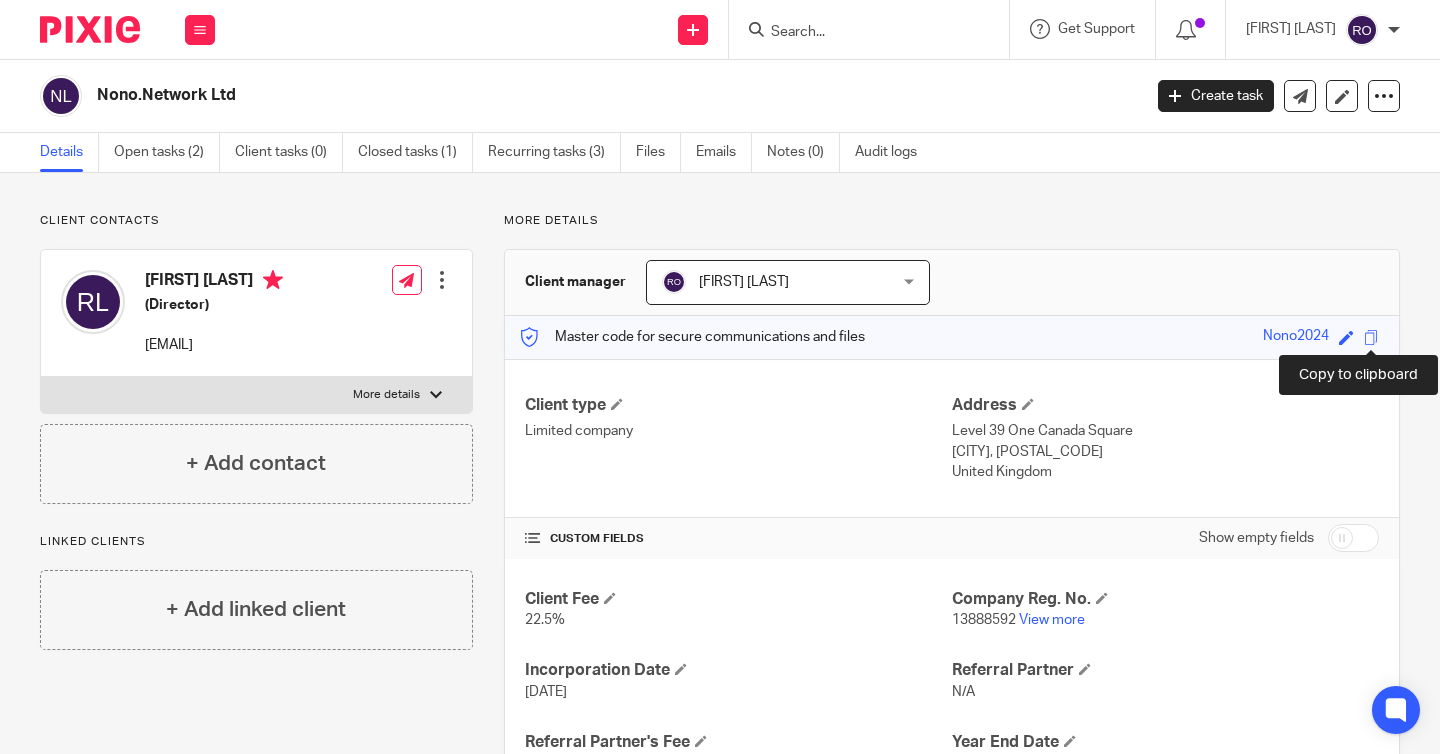 click at bounding box center (1371, 337) 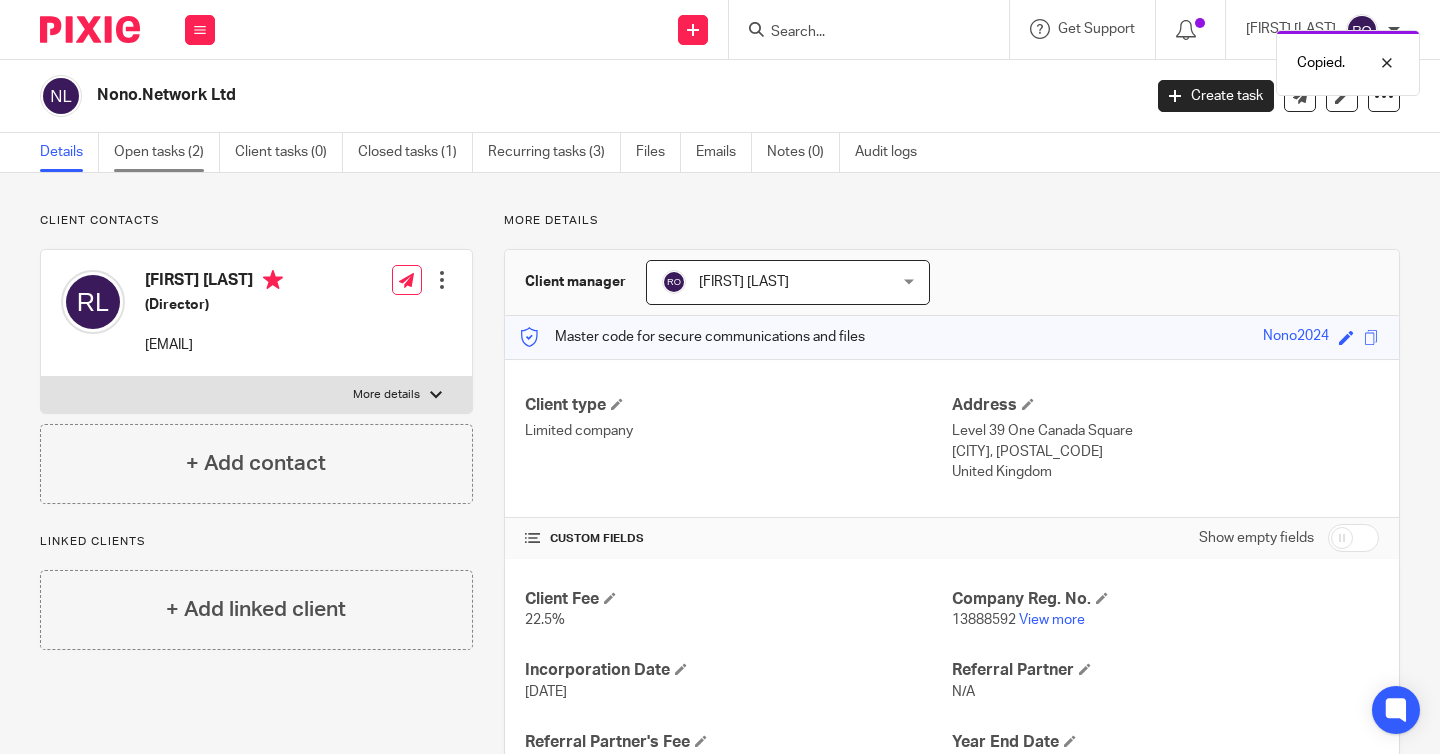 click on "Open tasks (2)" at bounding box center [167, 152] 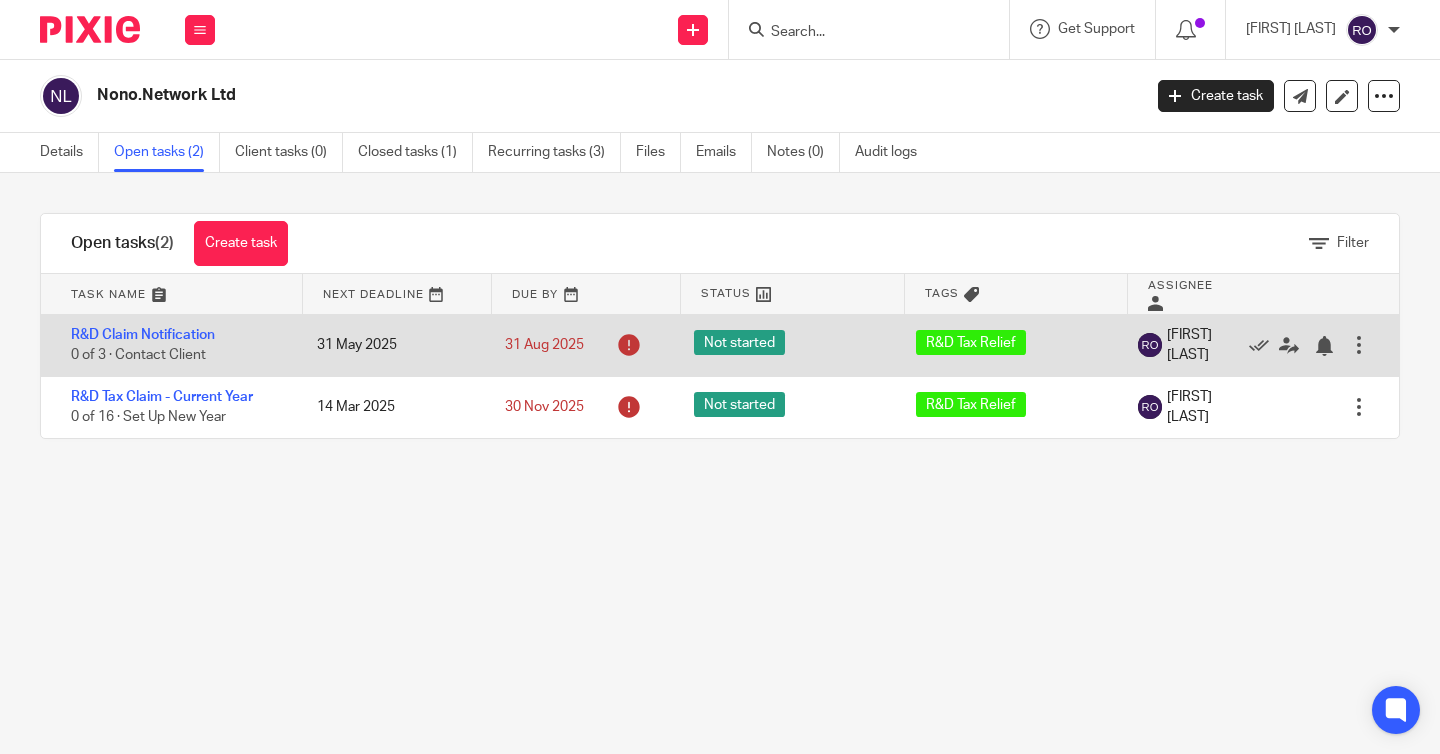 scroll, scrollTop: 0, scrollLeft: 0, axis: both 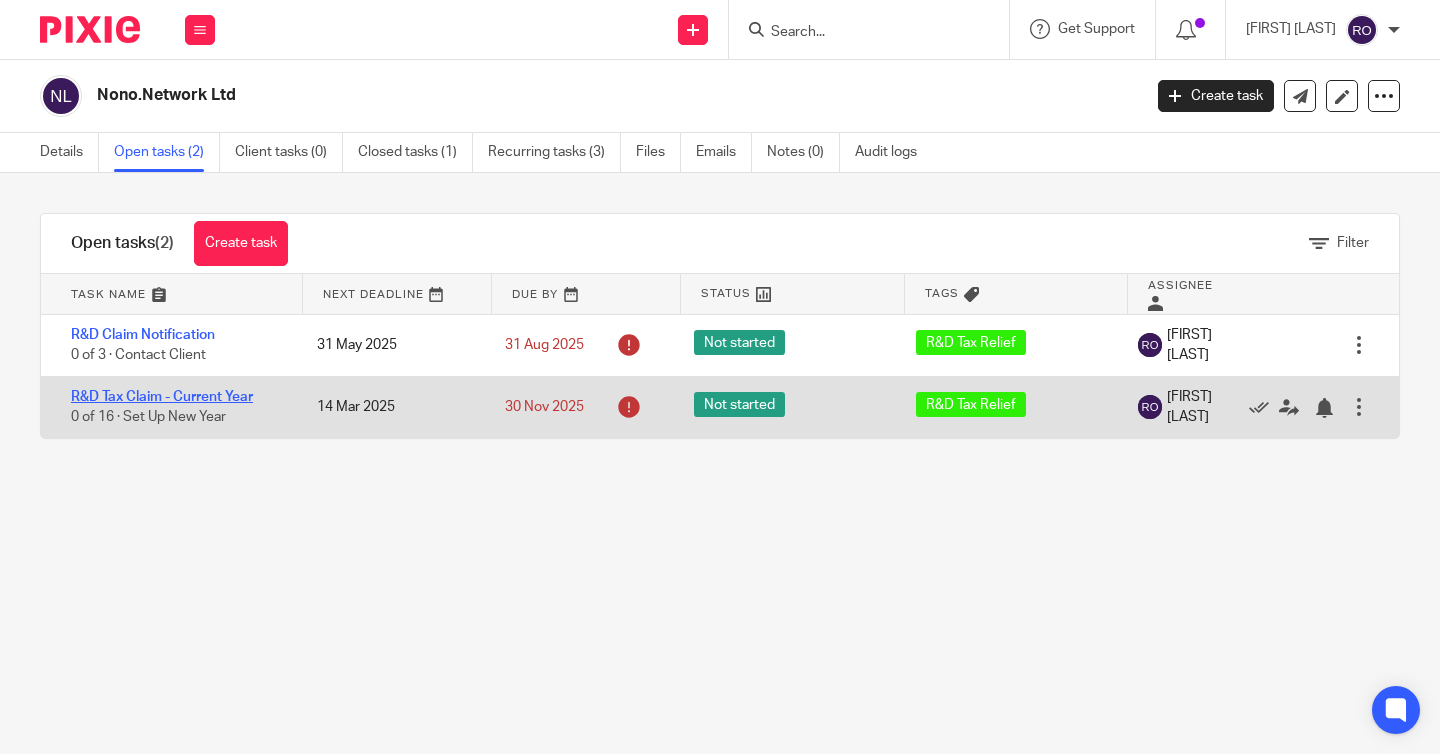 click on "R&D Tax Claim - Current Year" at bounding box center [162, 397] 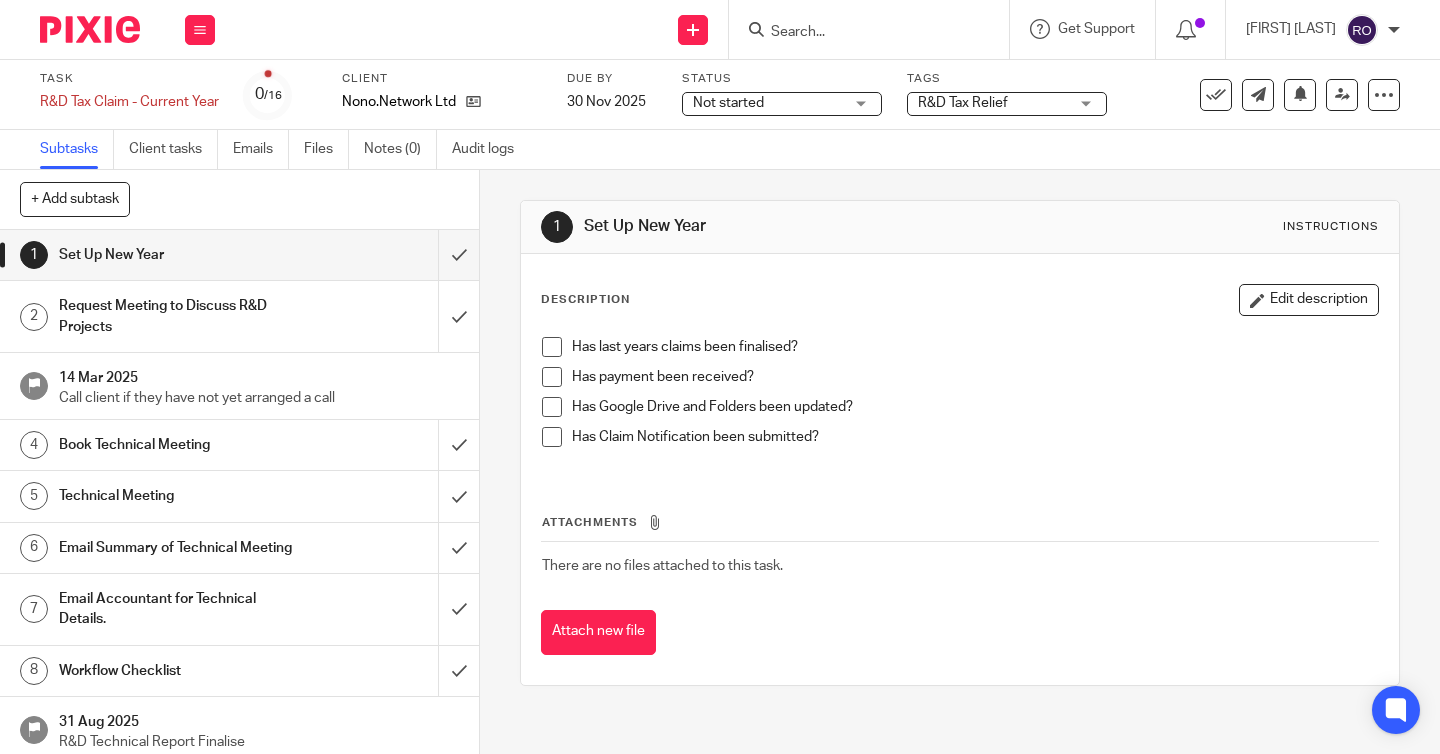 scroll, scrollTop: 0, scrollLeft: 0, axis: both 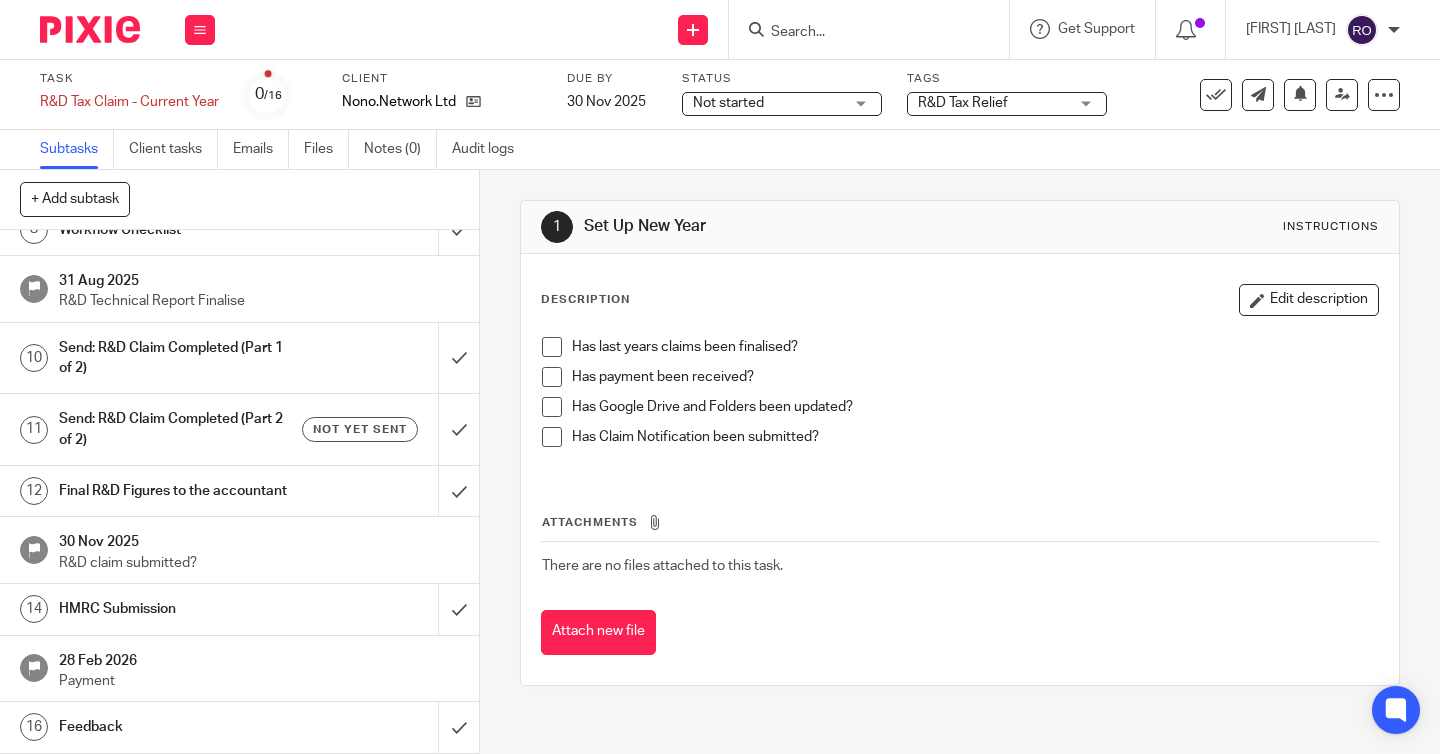 click on "Send: R&D Claim Completed (Part 1 of 2)" at bounding box center (179, 358) 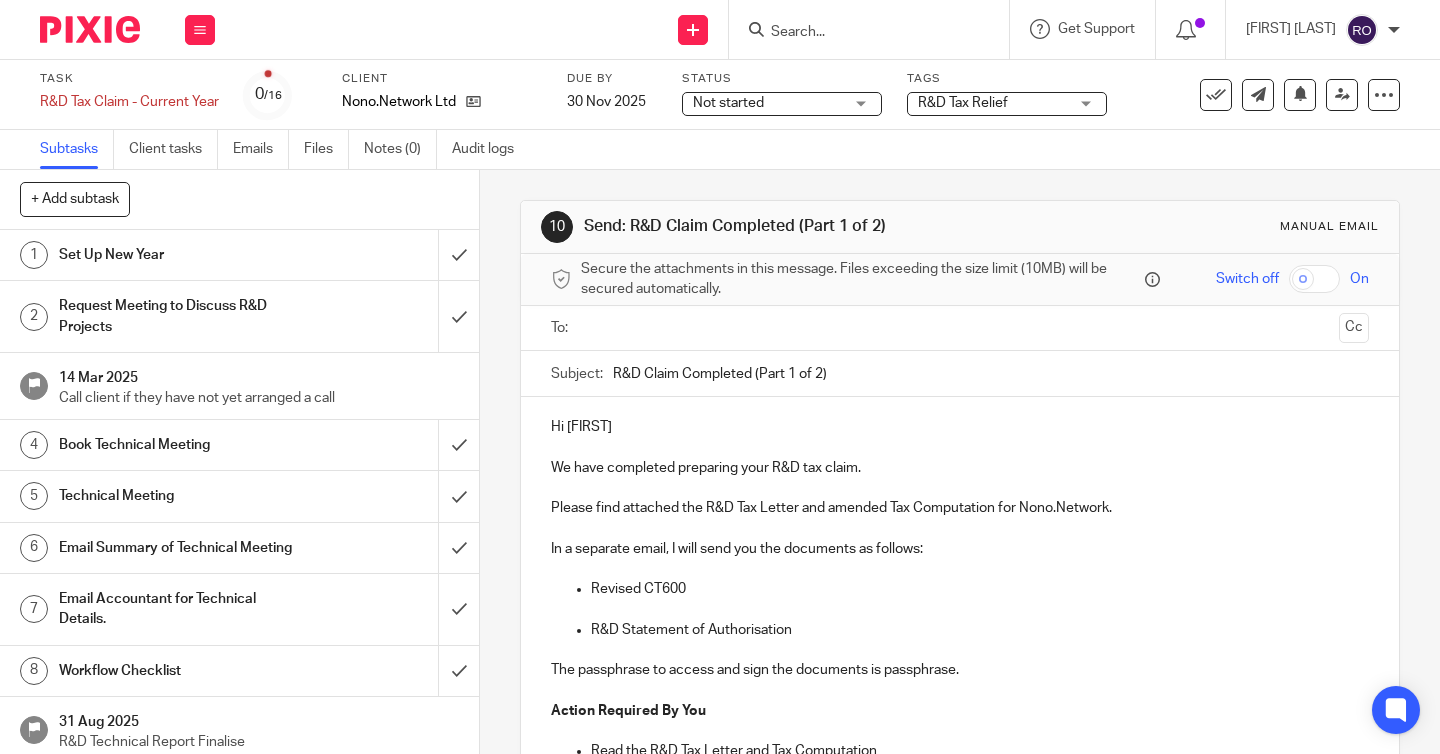 scroll, scrollTop: 0, scrollLeft: 0, axis: both 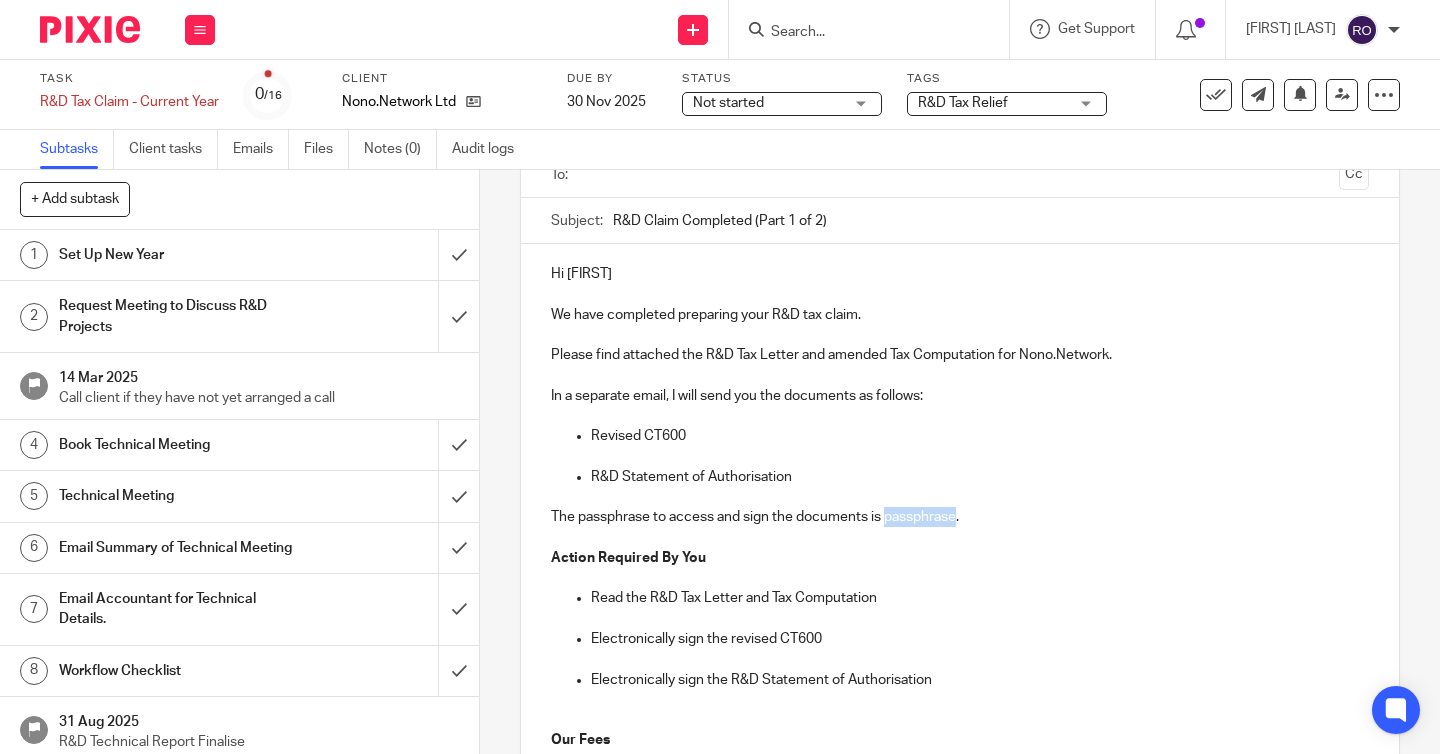 drag, startPoint x: 960, startPoint y: 519, endPoint x: 889, endPoint y: 522, distance: 71.063354 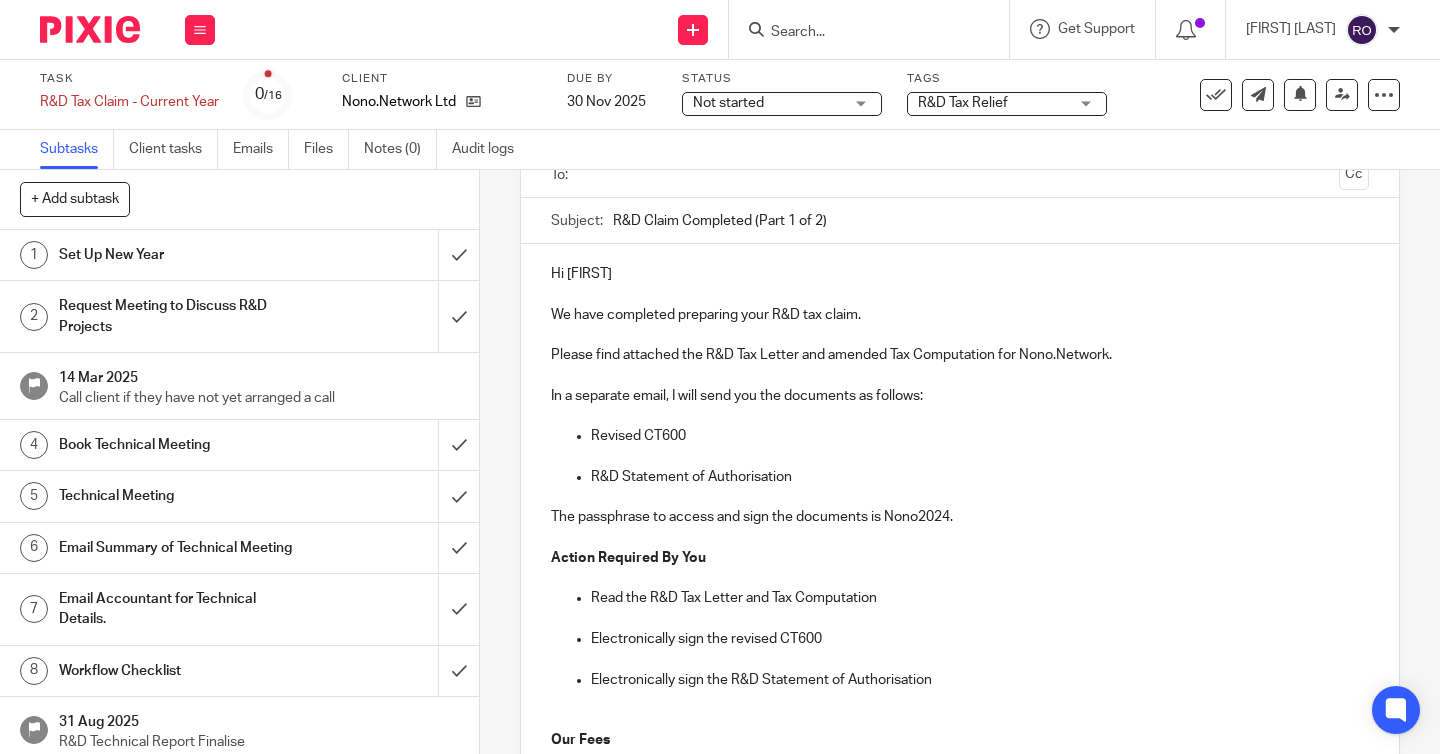 click on "The passphrase to access and sign the documents is Nono2024." at bounding box center (960, 517) 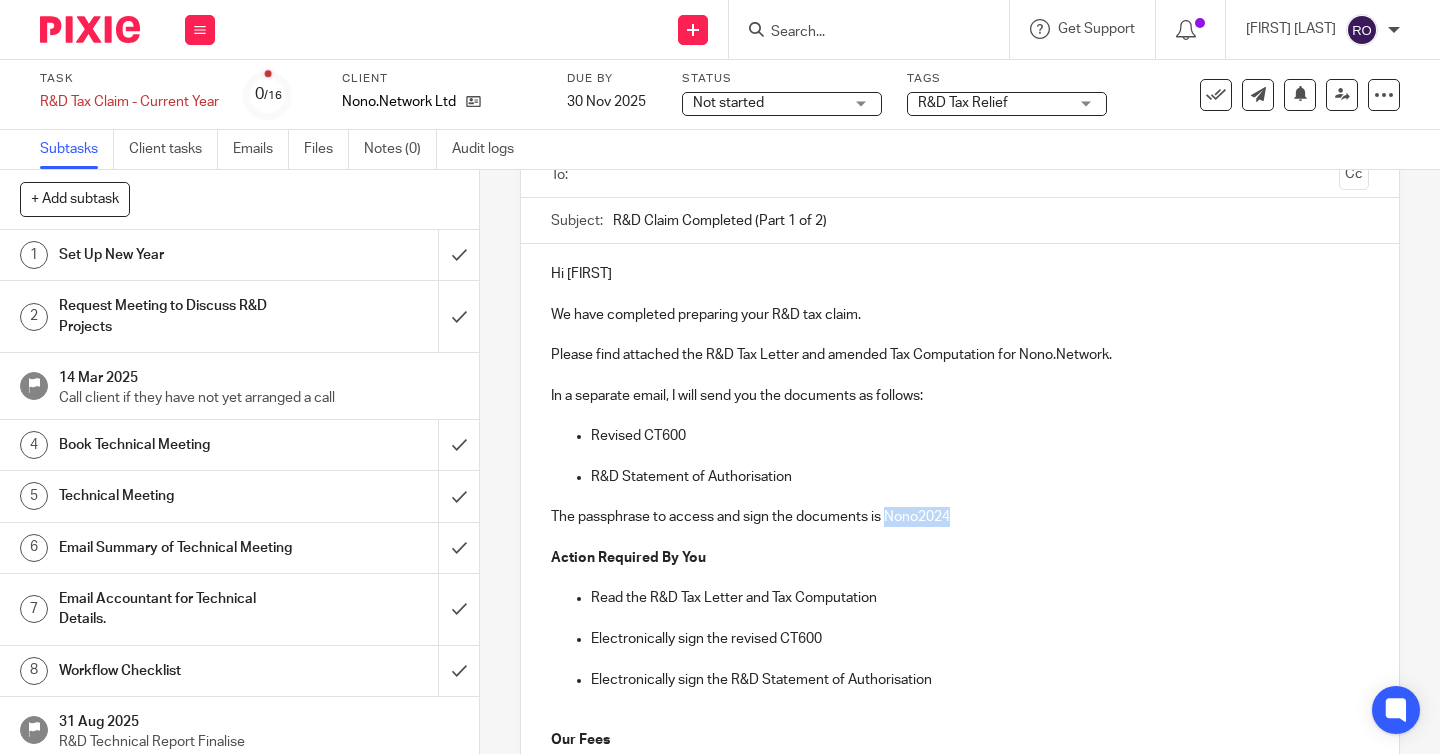 drag, startPoint x: 971, startPoint y: 514, endPoint x: 889, endPoint y: 516, distance: 82.02438 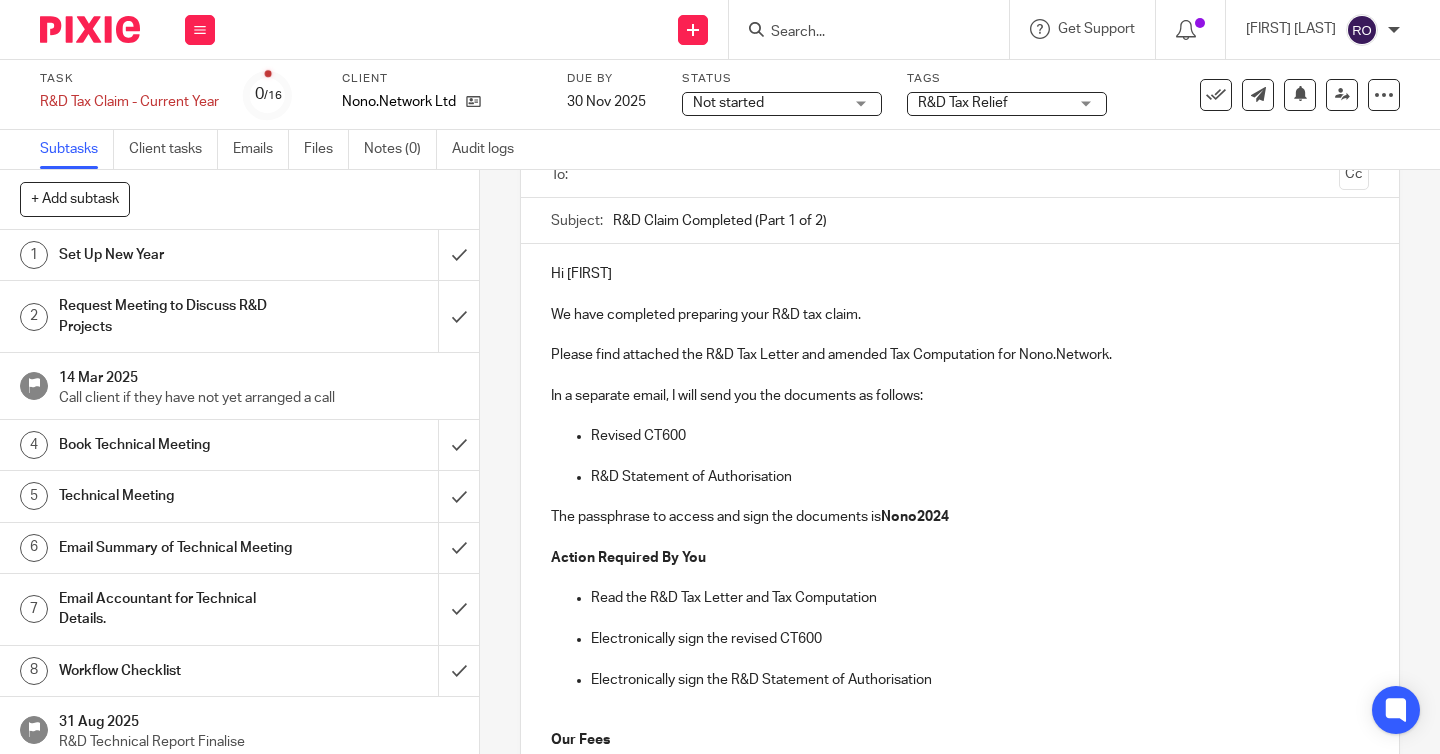 click on "The passphrase to access and sign the documents is  Nono2024" at bounding box center [960, 517] 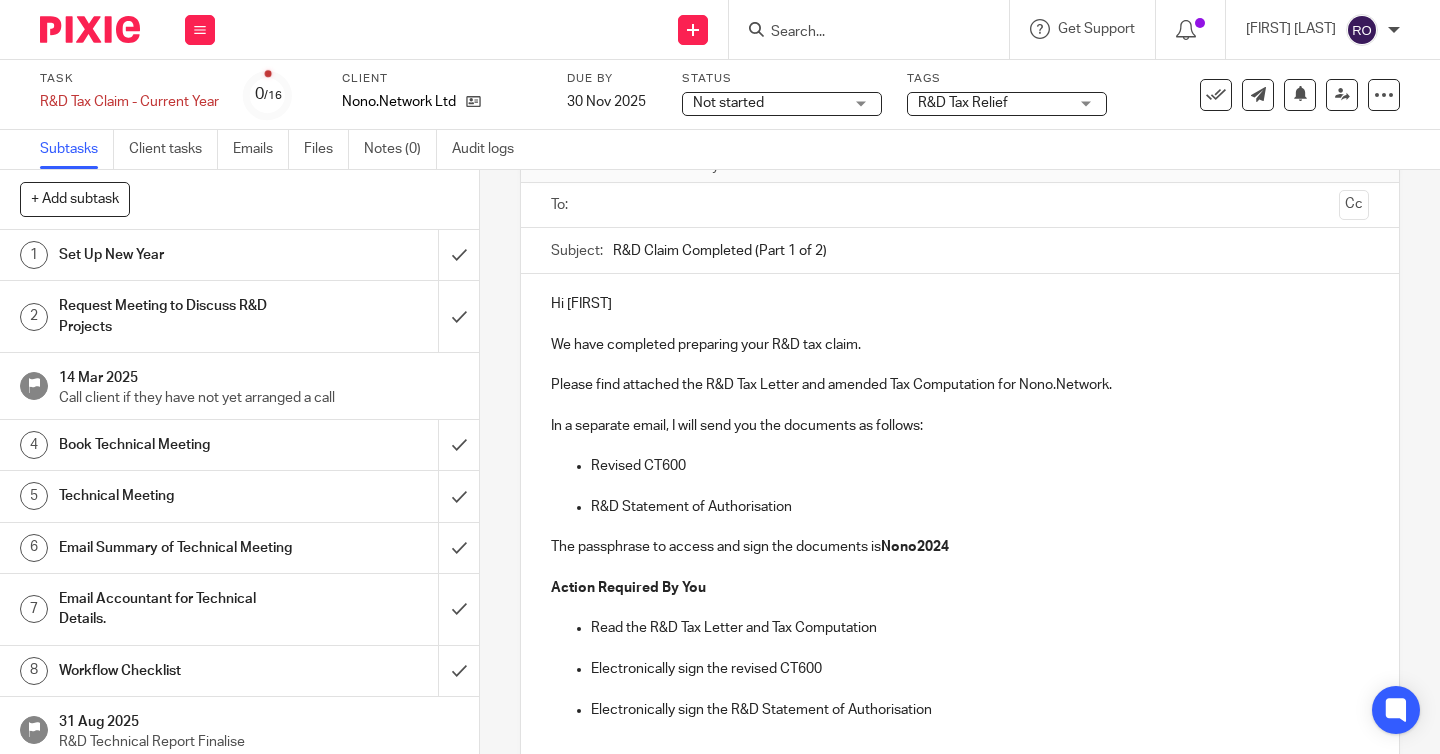scroll, scrollTop: 122, scrollLeft: 0, axis: vertical 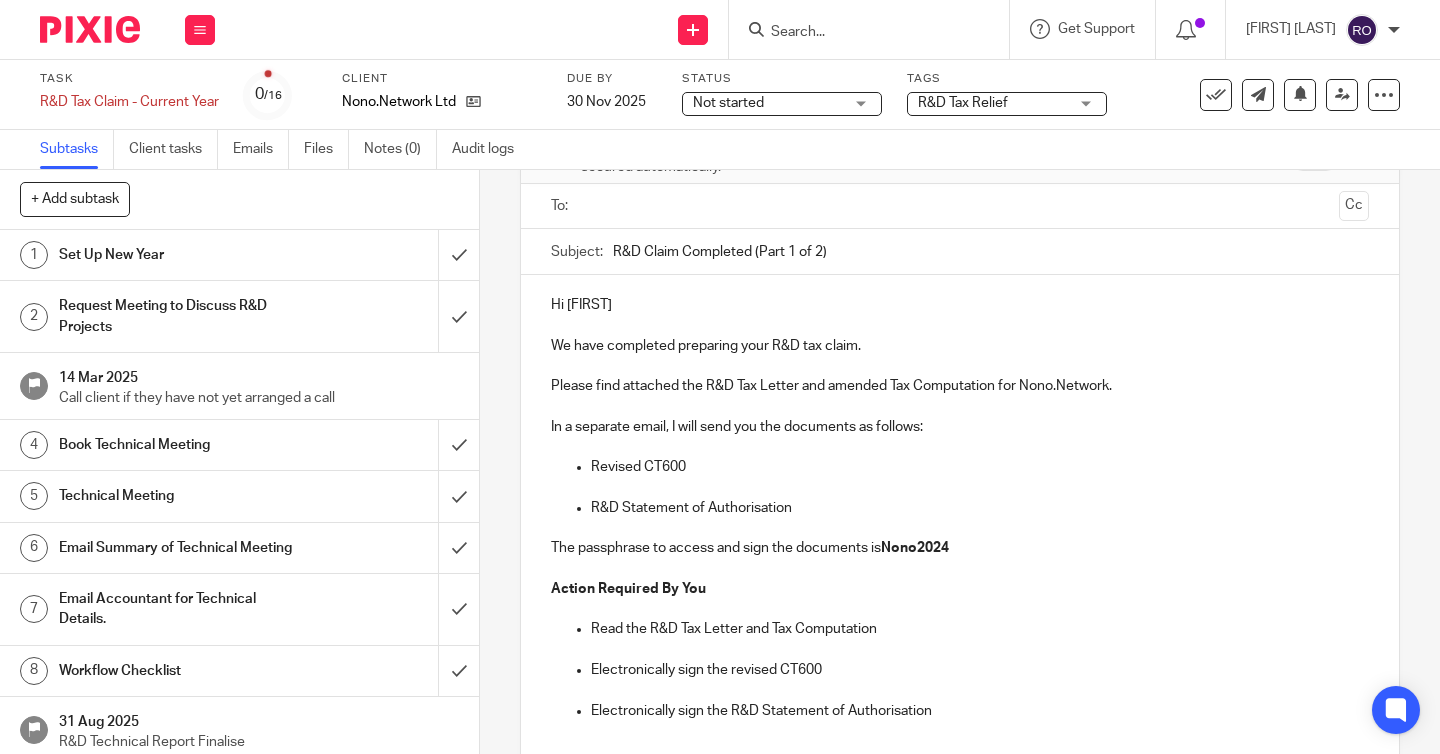 click at bounding box center [961, 206] 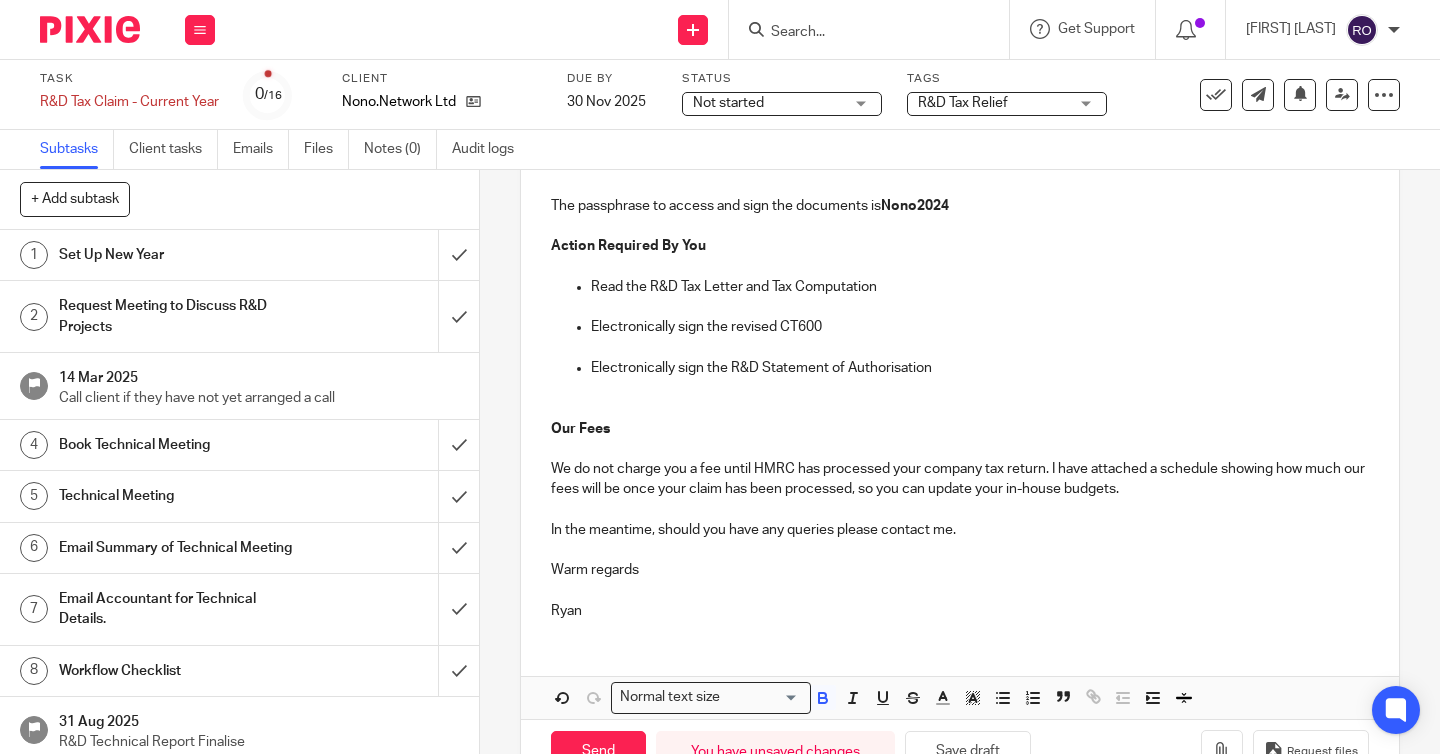scroll, scrollTop: 529, scrollLeft: 0, axis: vertical 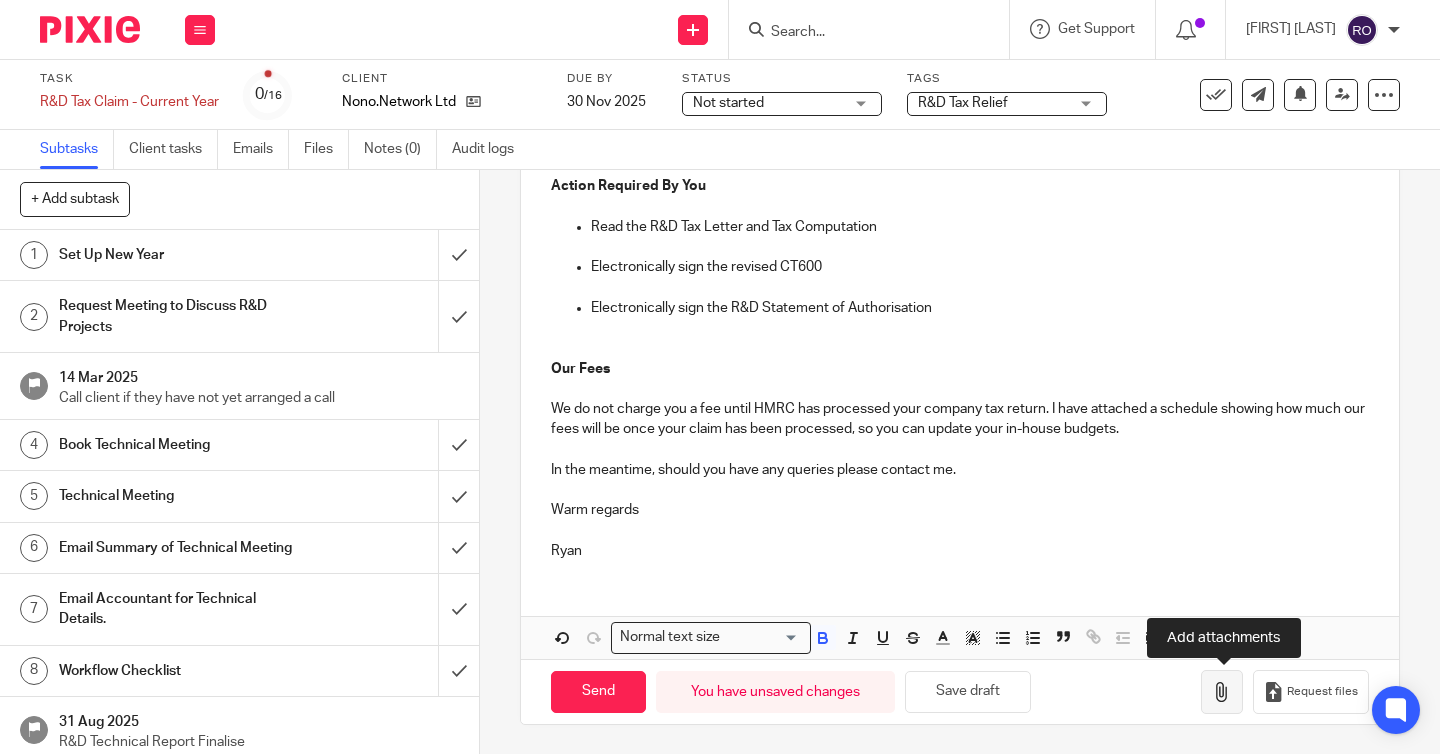 click at bounding box center [1222, 692] 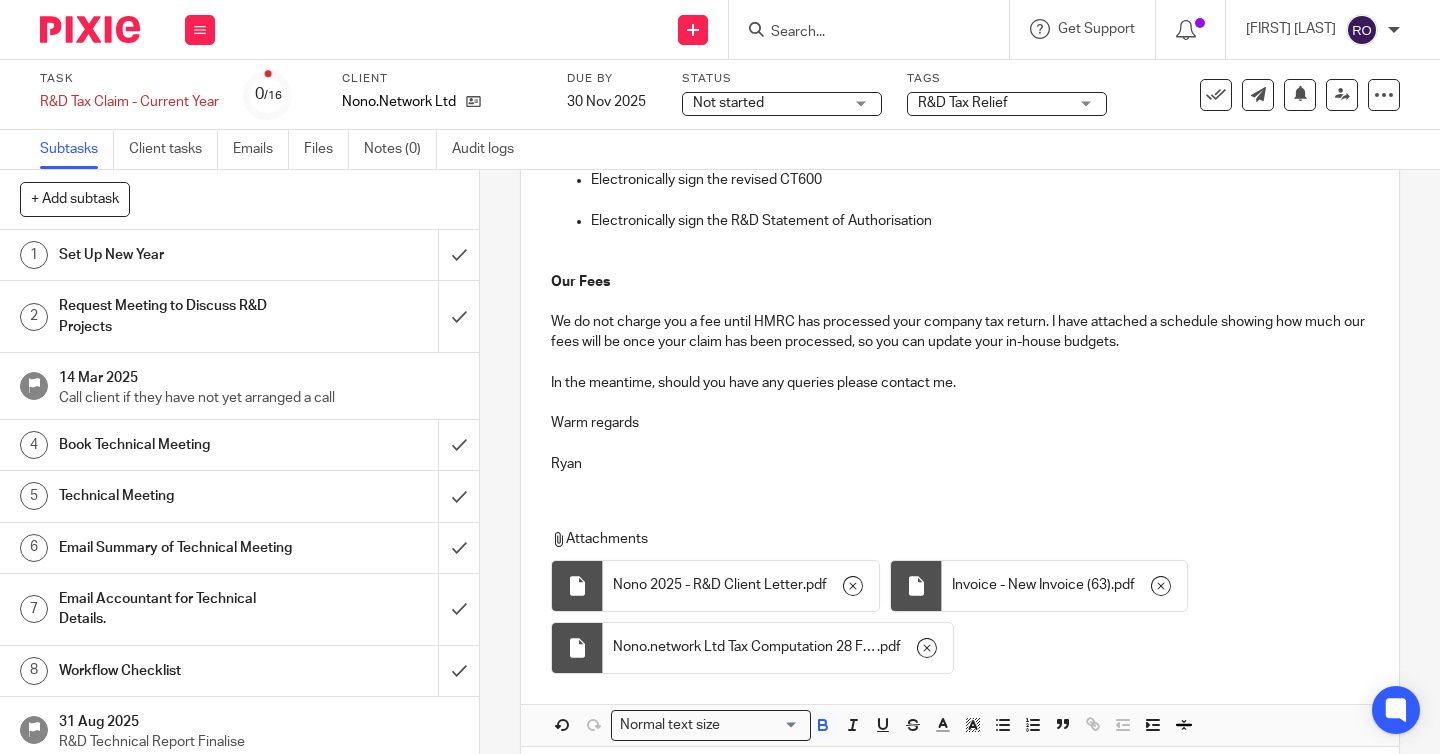 scroll, scrollTop: 704, scrollLeft: 0, axis: vertical 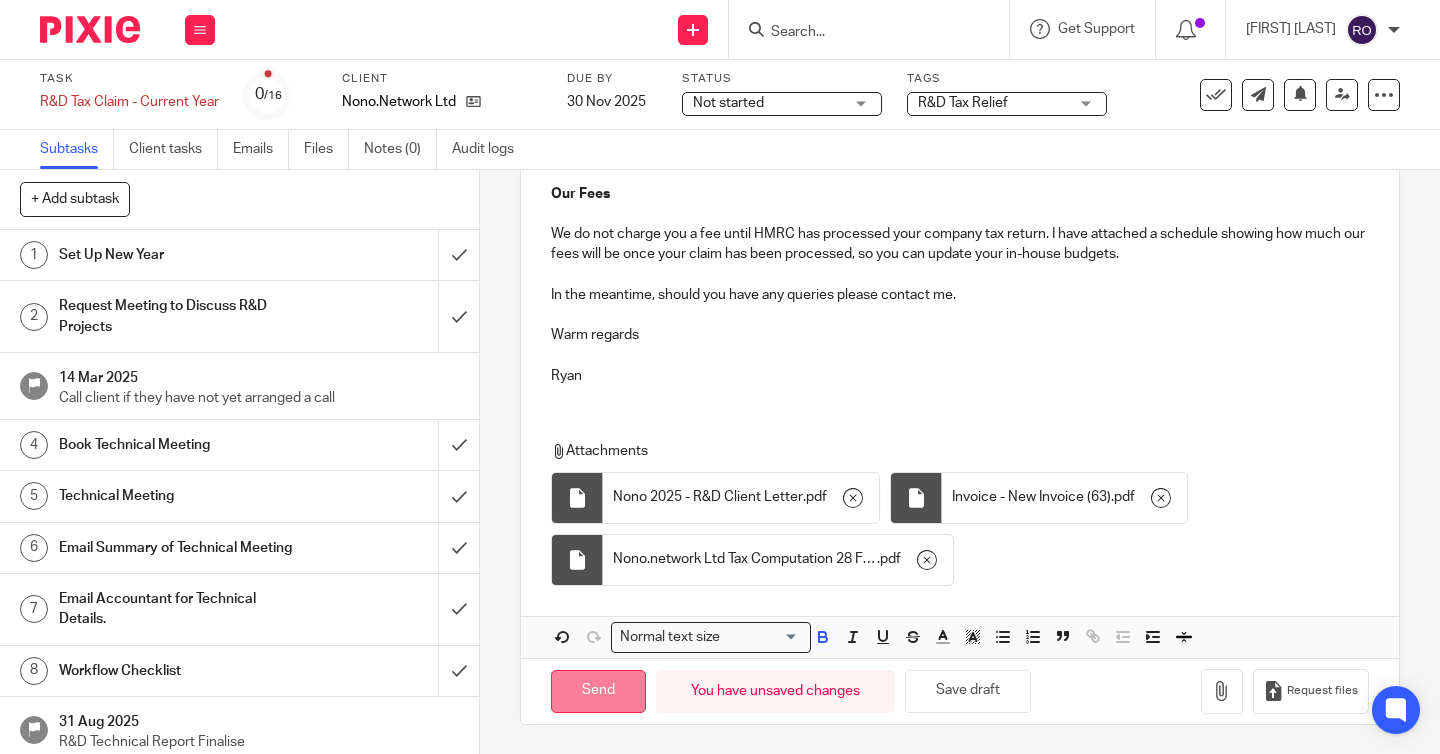 click on "Send" at bounding box center [598, 691] 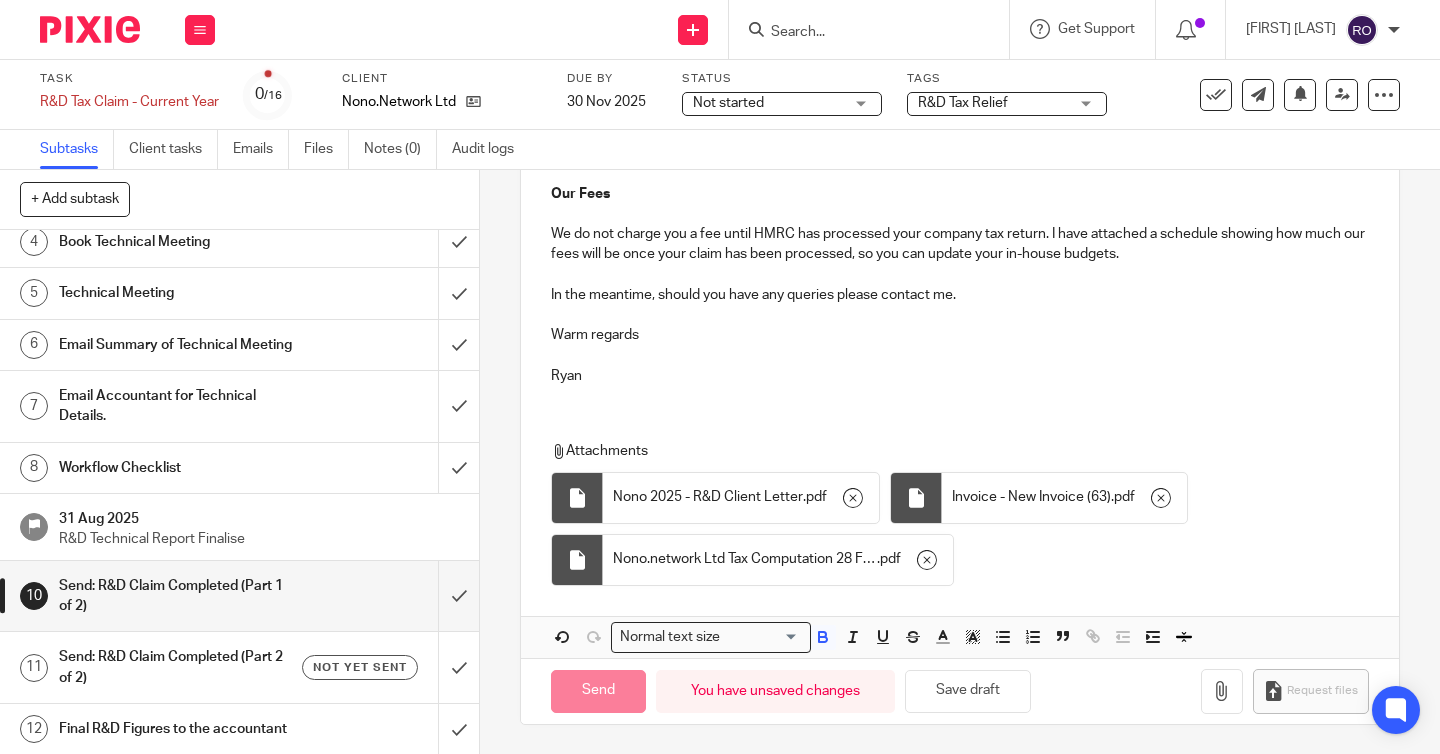 type on "Sent" 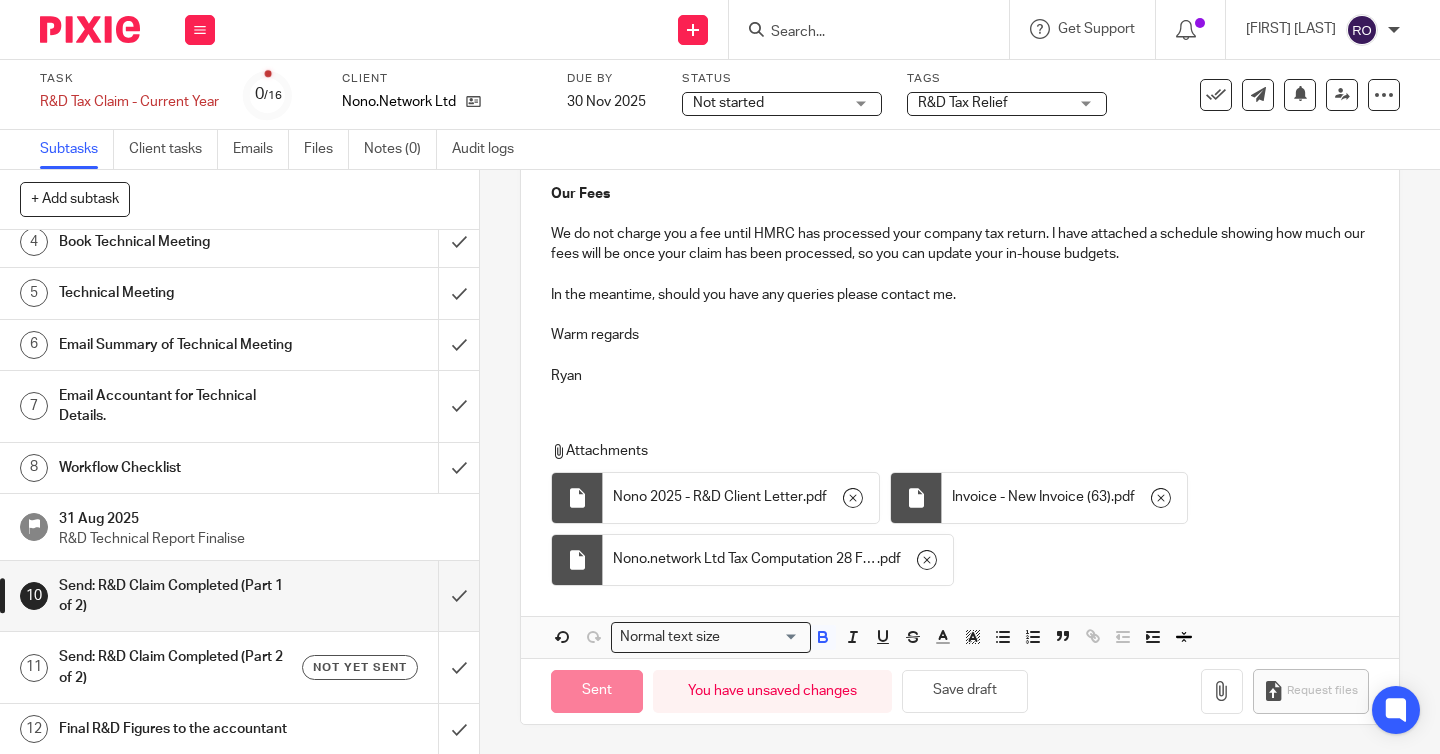 scroll, scrollTop: 441, scrollLeft: 0, axis: vertical 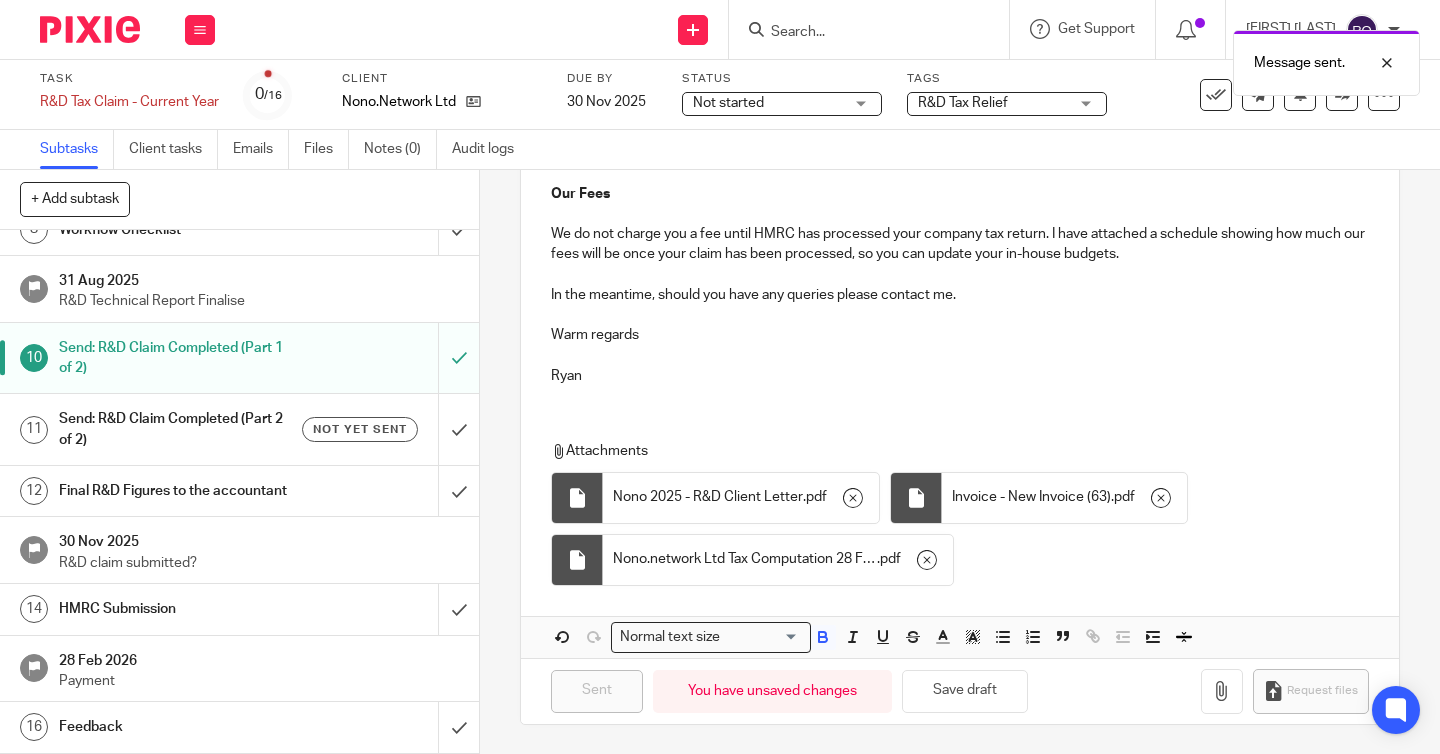 click on "Send: R&D Claim Completed (Part 2 of 2)" at bounding box center (179, 429) 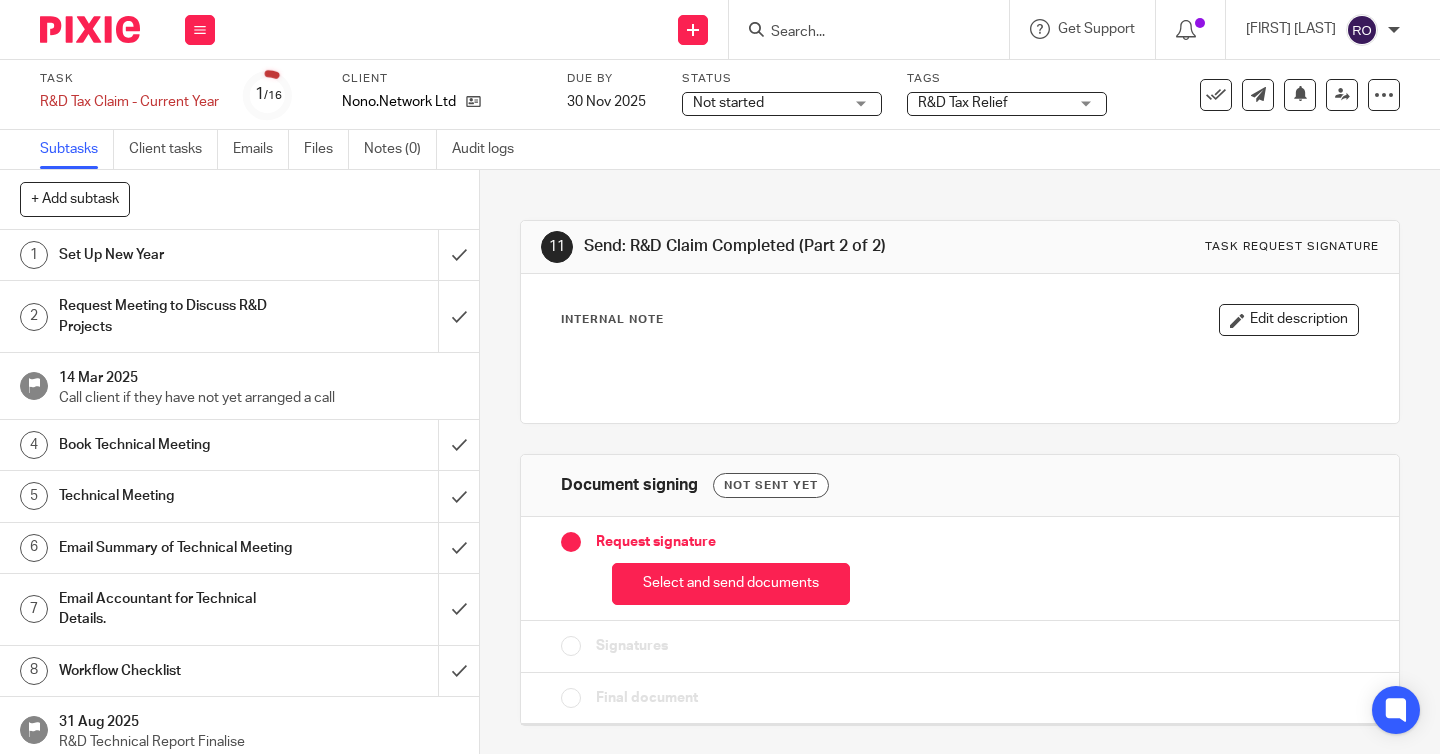 scroll, scrollTop: 0, scrollLeft: 0, axis: both 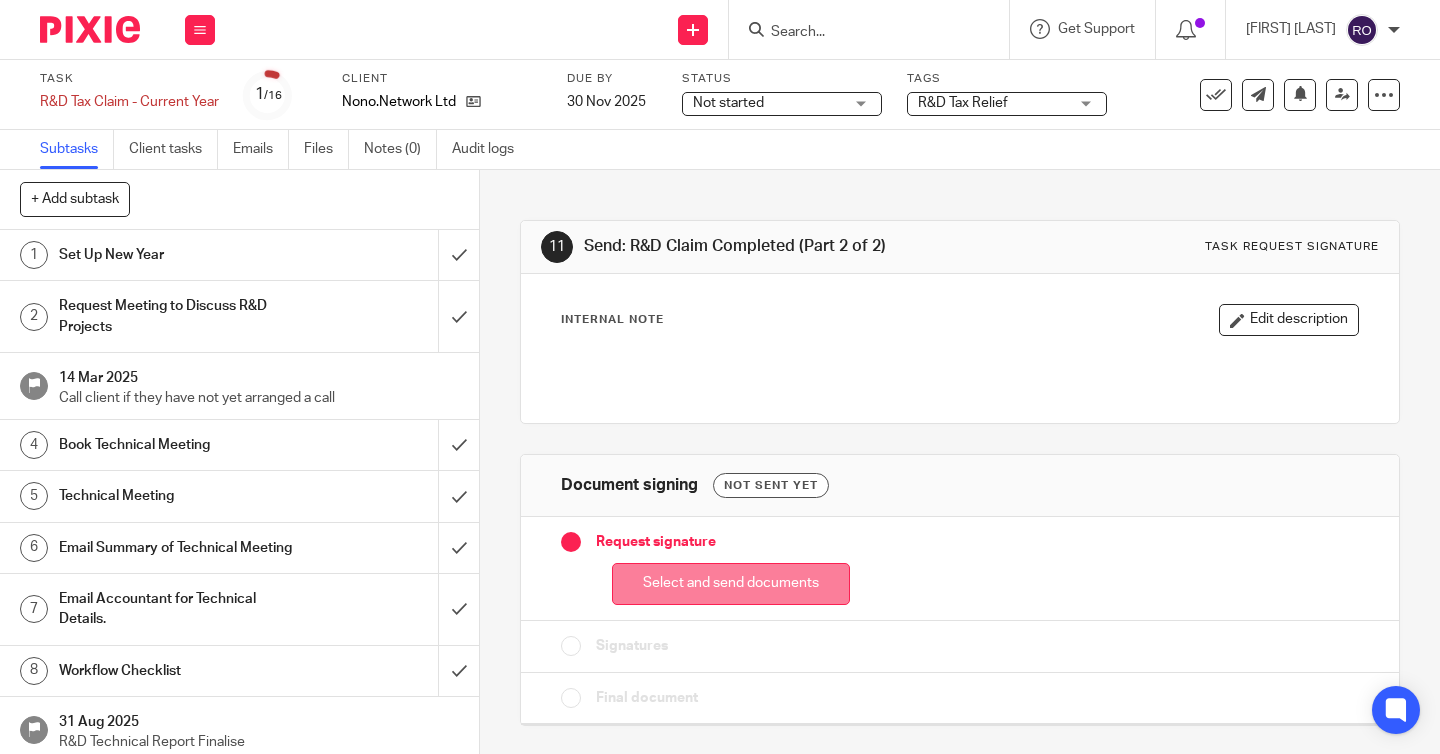 click on "Select and send documents" at bounding box center [731, 584] 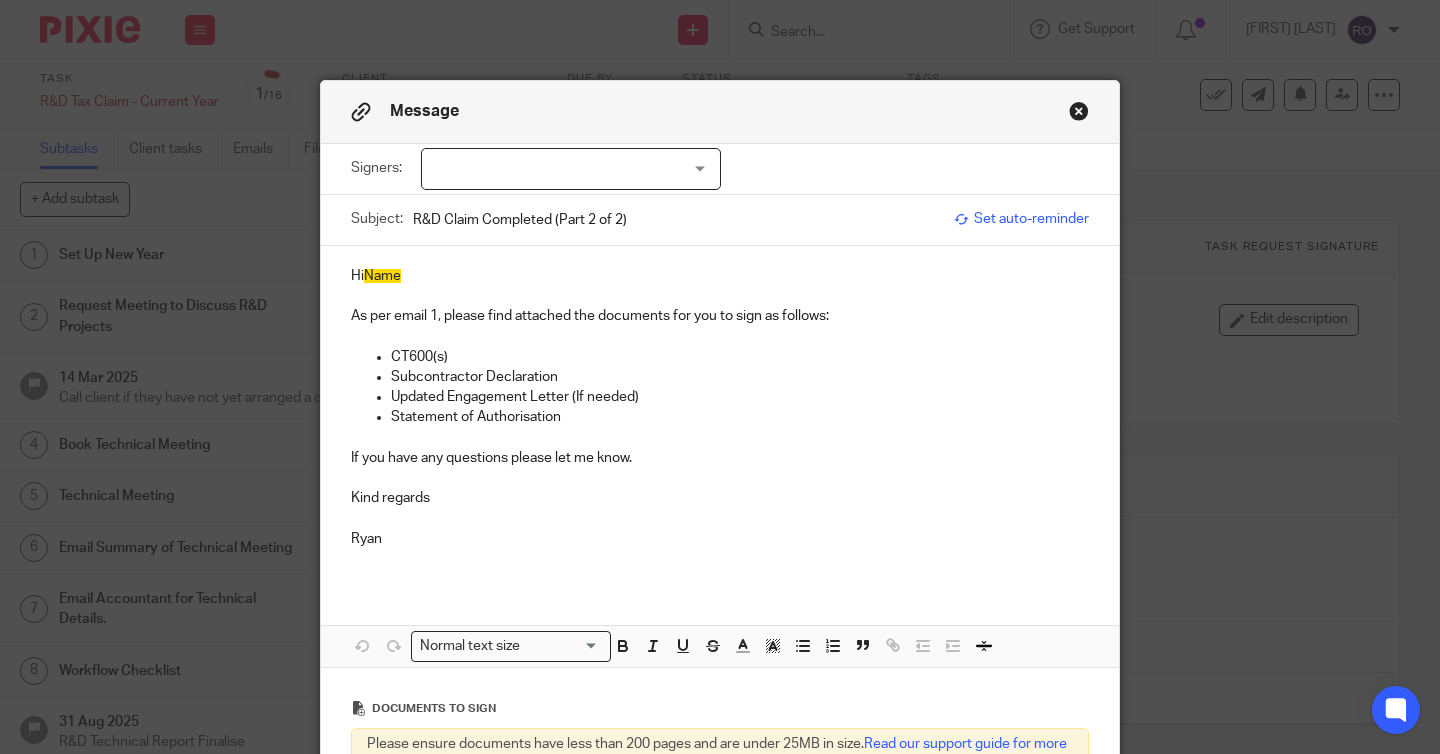 click at bounding box center (571, 169) 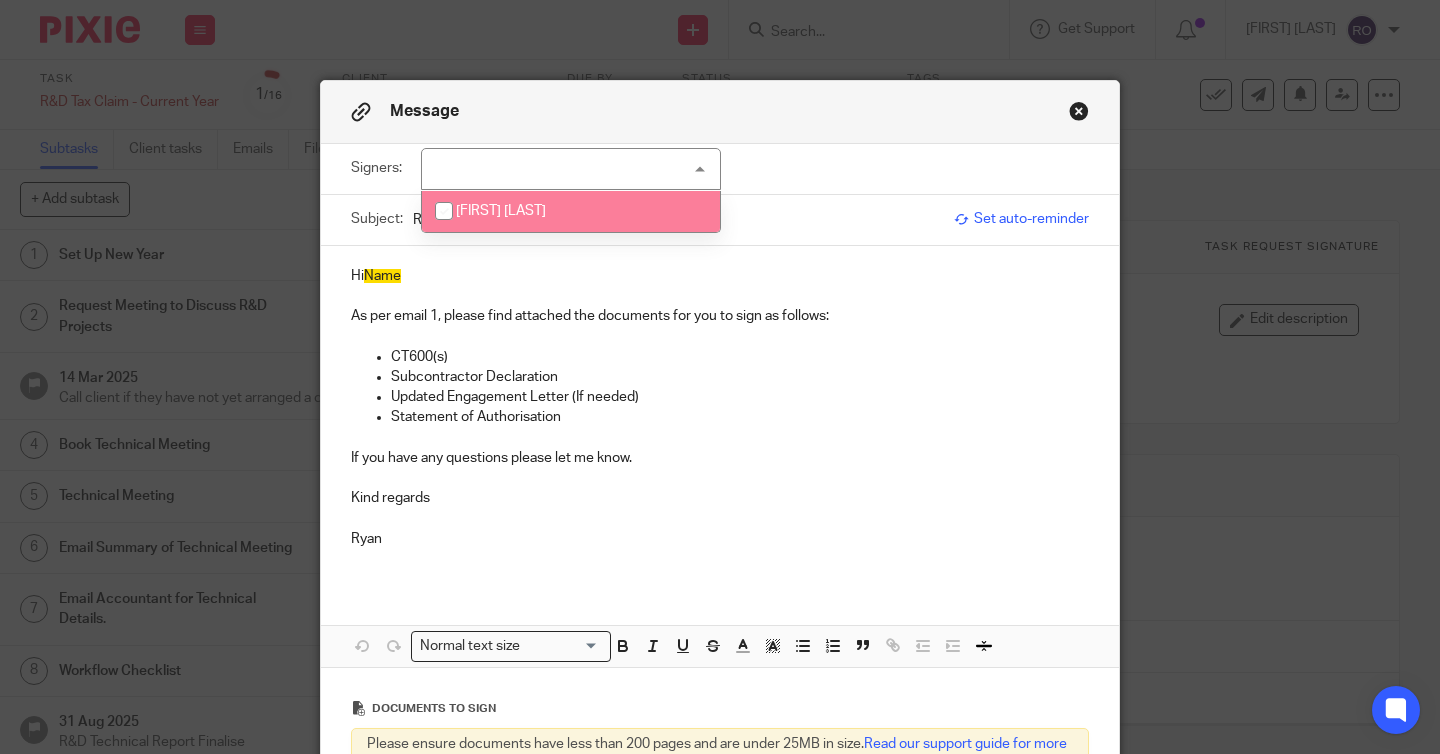 click on "[FIRST] [LAST]" at bounding box center [571, 211] 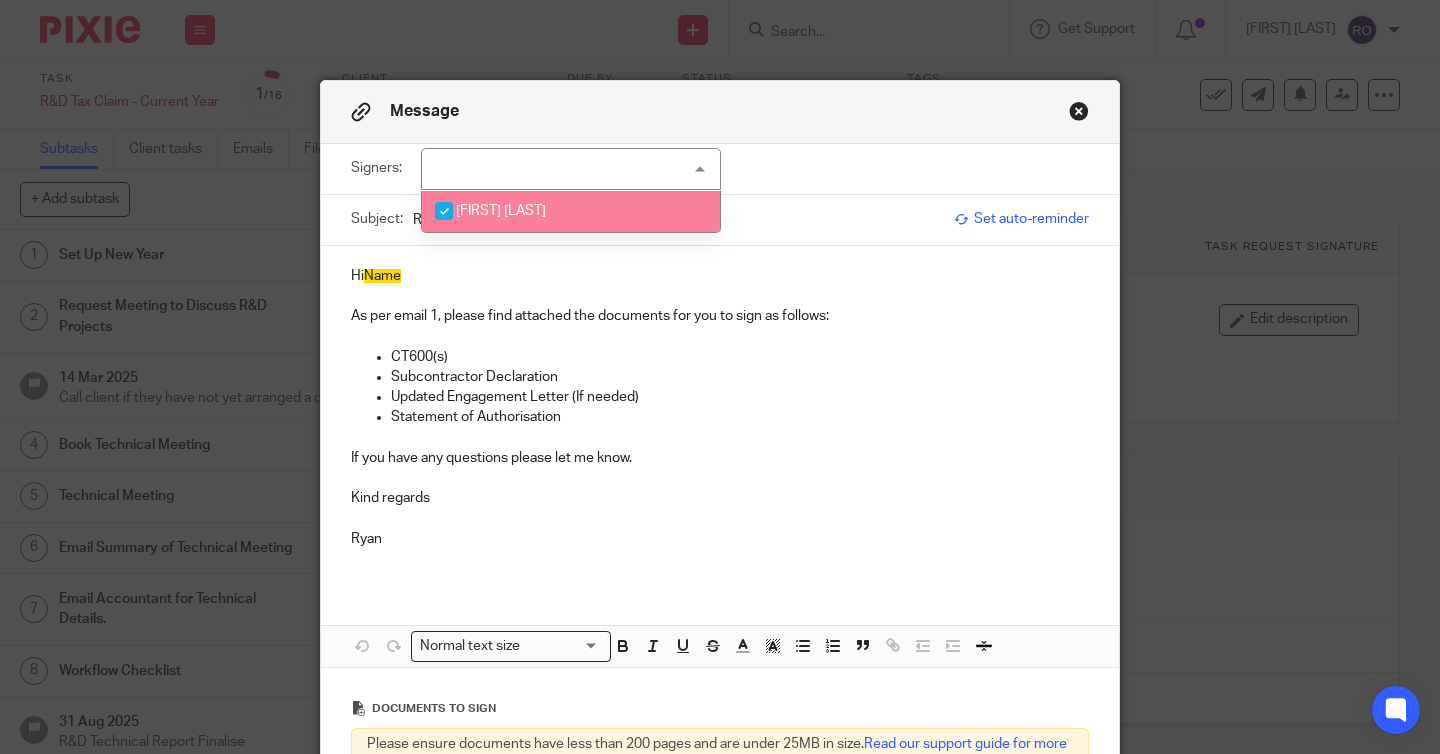 checkbox on "true" 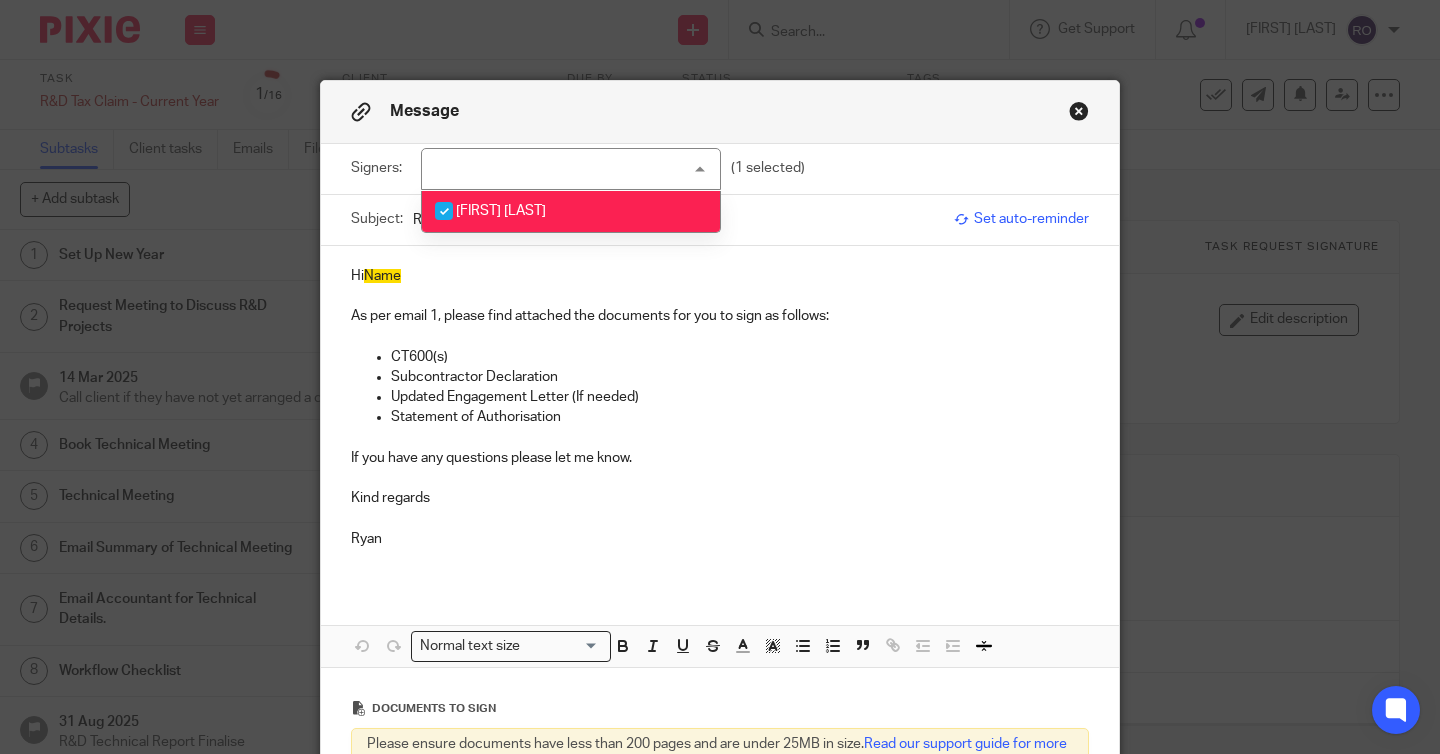 click at bounding box center [720, 296] 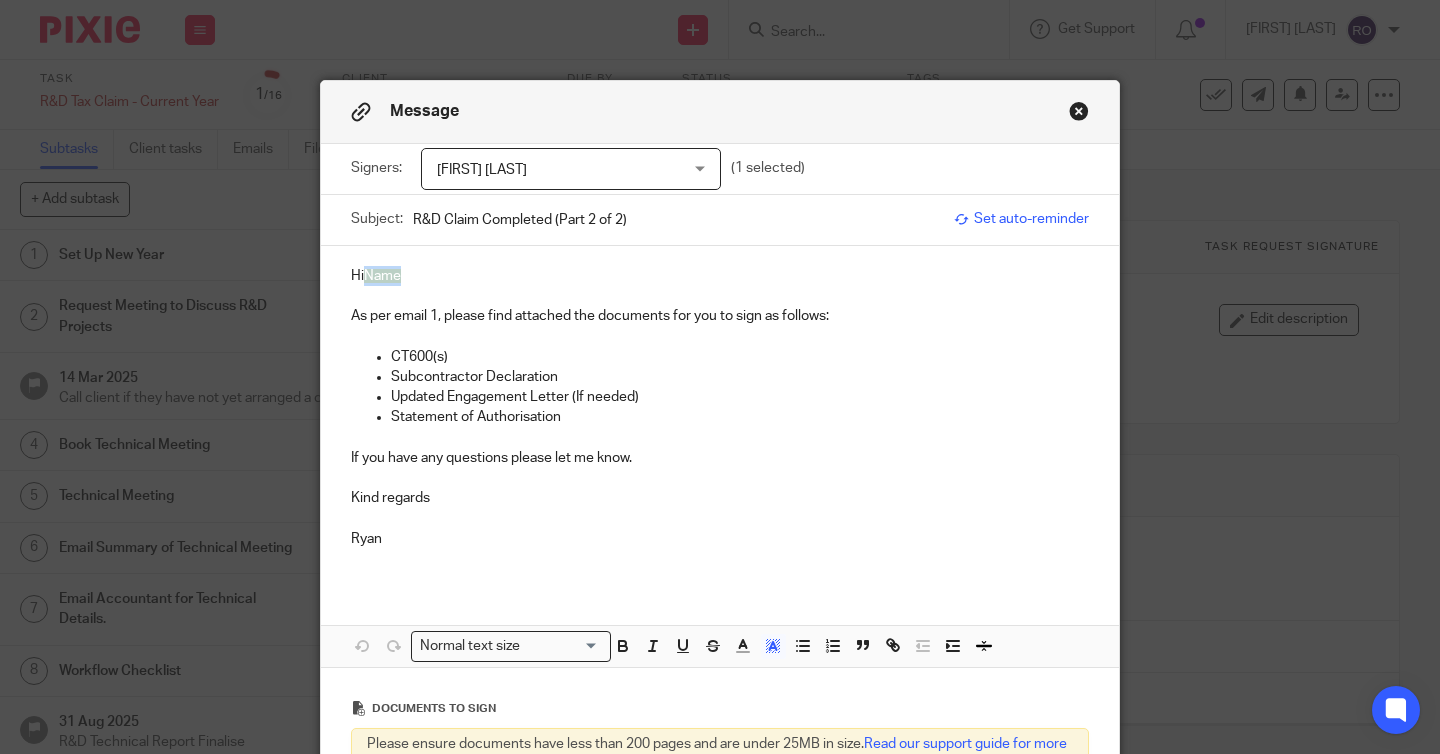 drag, startPoint x: 441, startPoint y: 286, endPoint x: 369, endPoint y: 275, distance: 72.835434 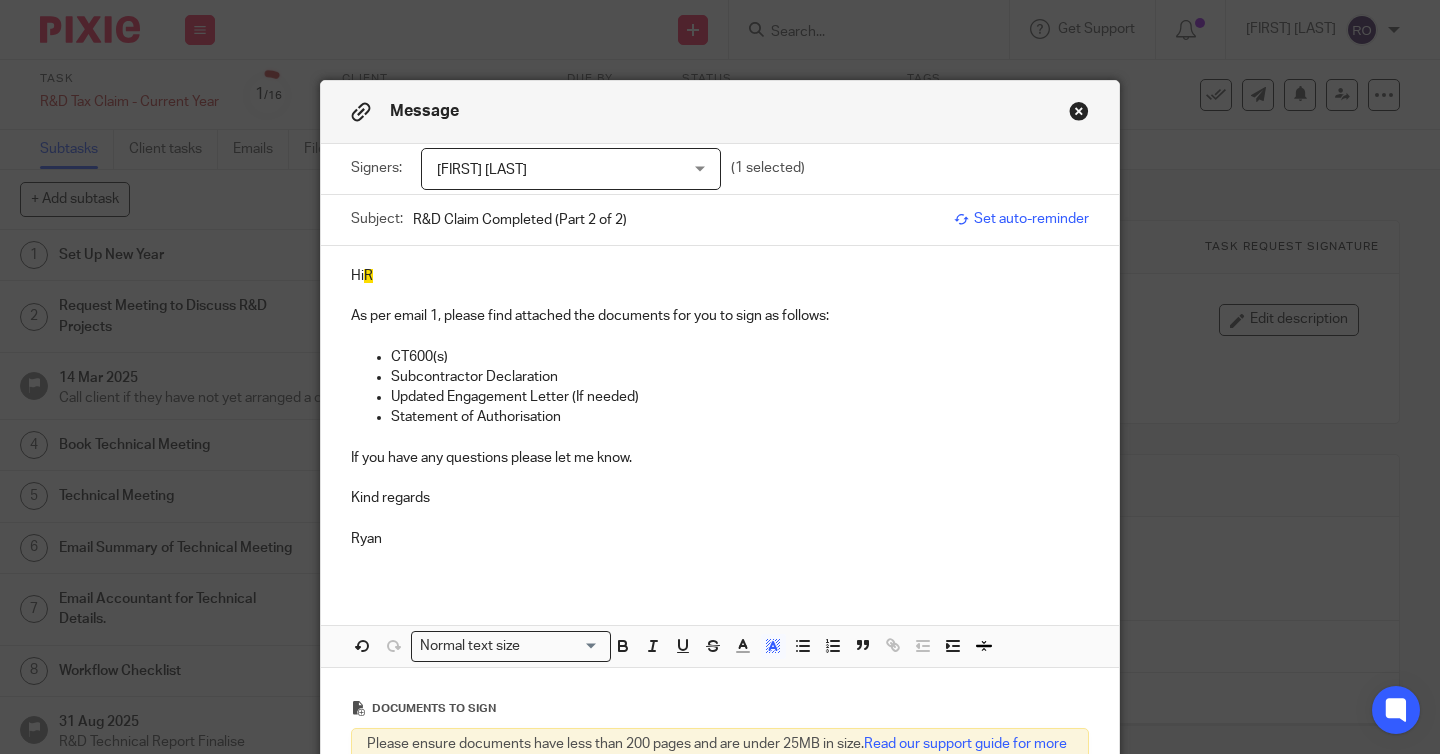 type 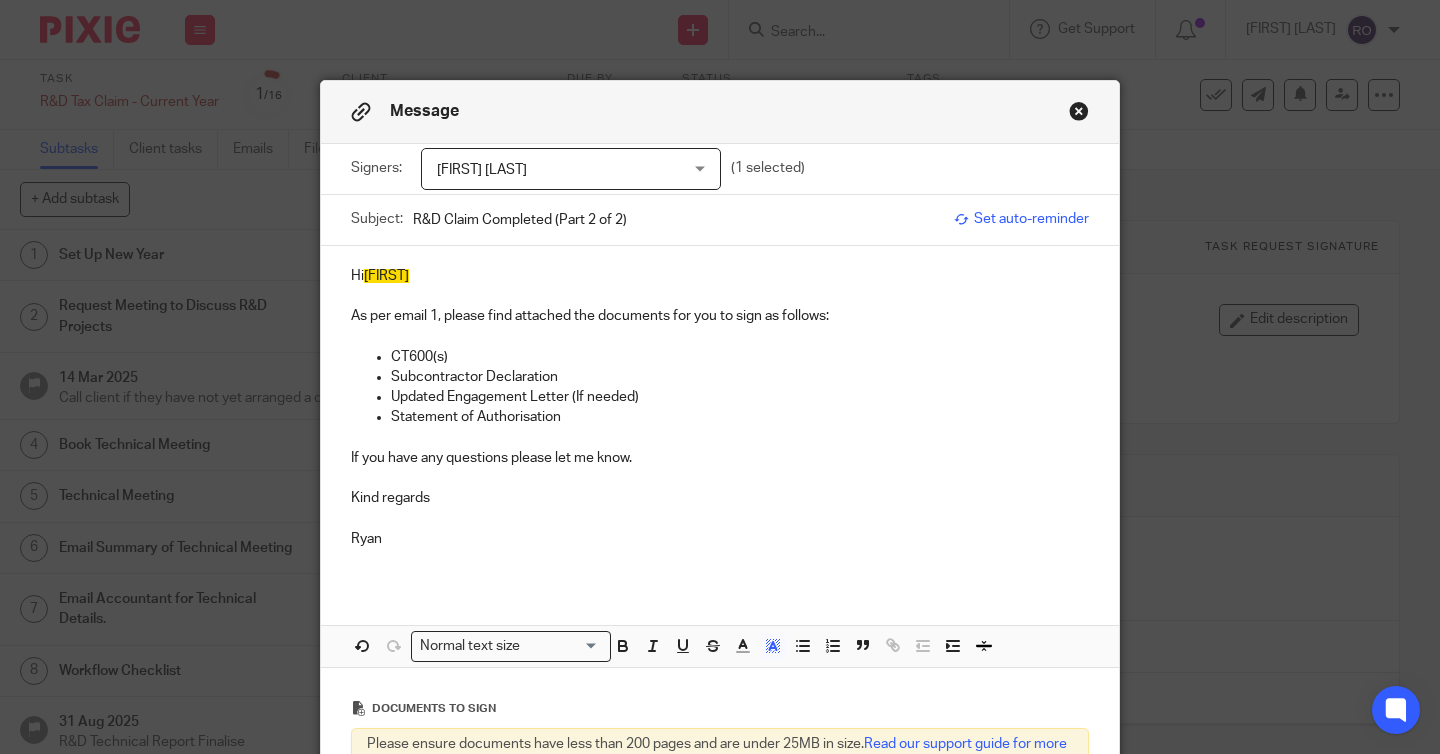 click on "CT600(s)" at bounding box center [740, 357] 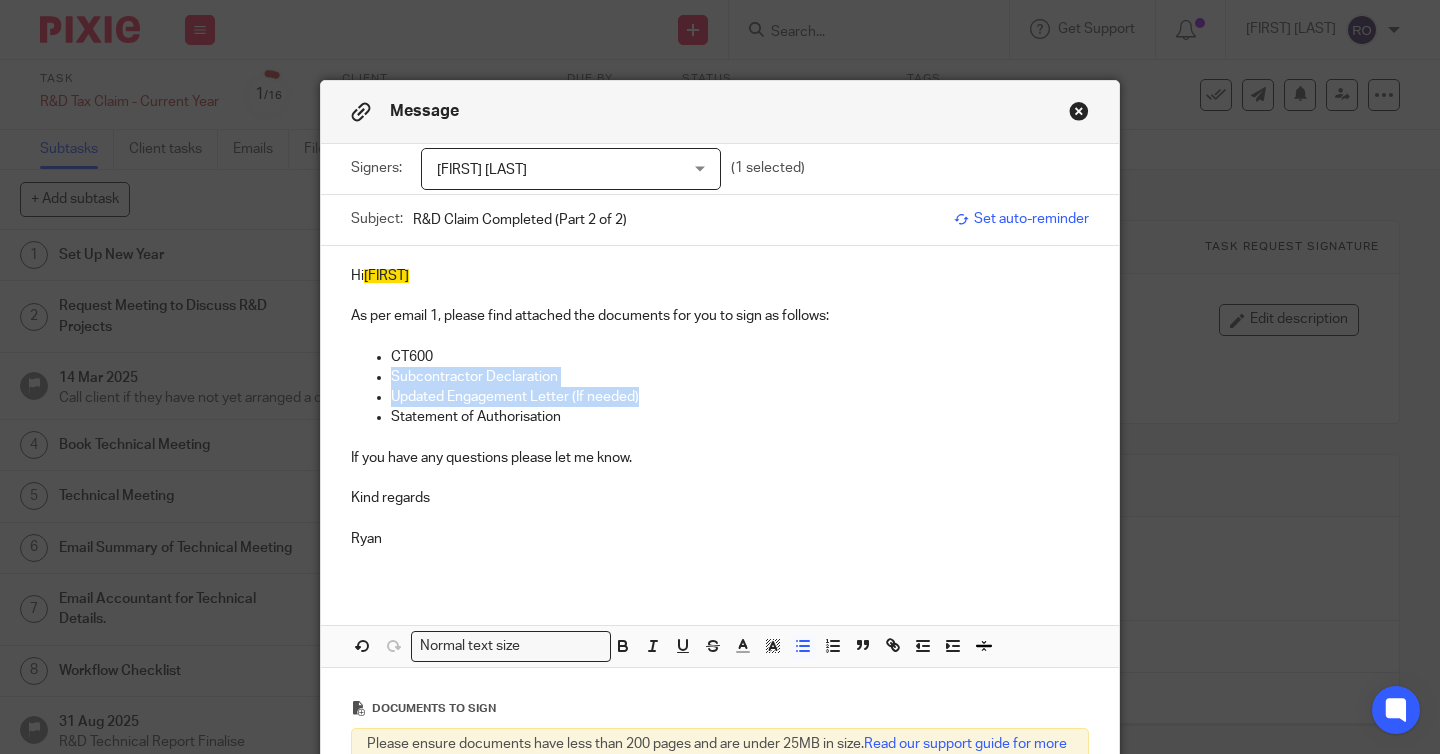 drag, startPoint x: 653, startPoint y: 404, endPoint x: 372, endPoint y: 376, distance: 282.39157 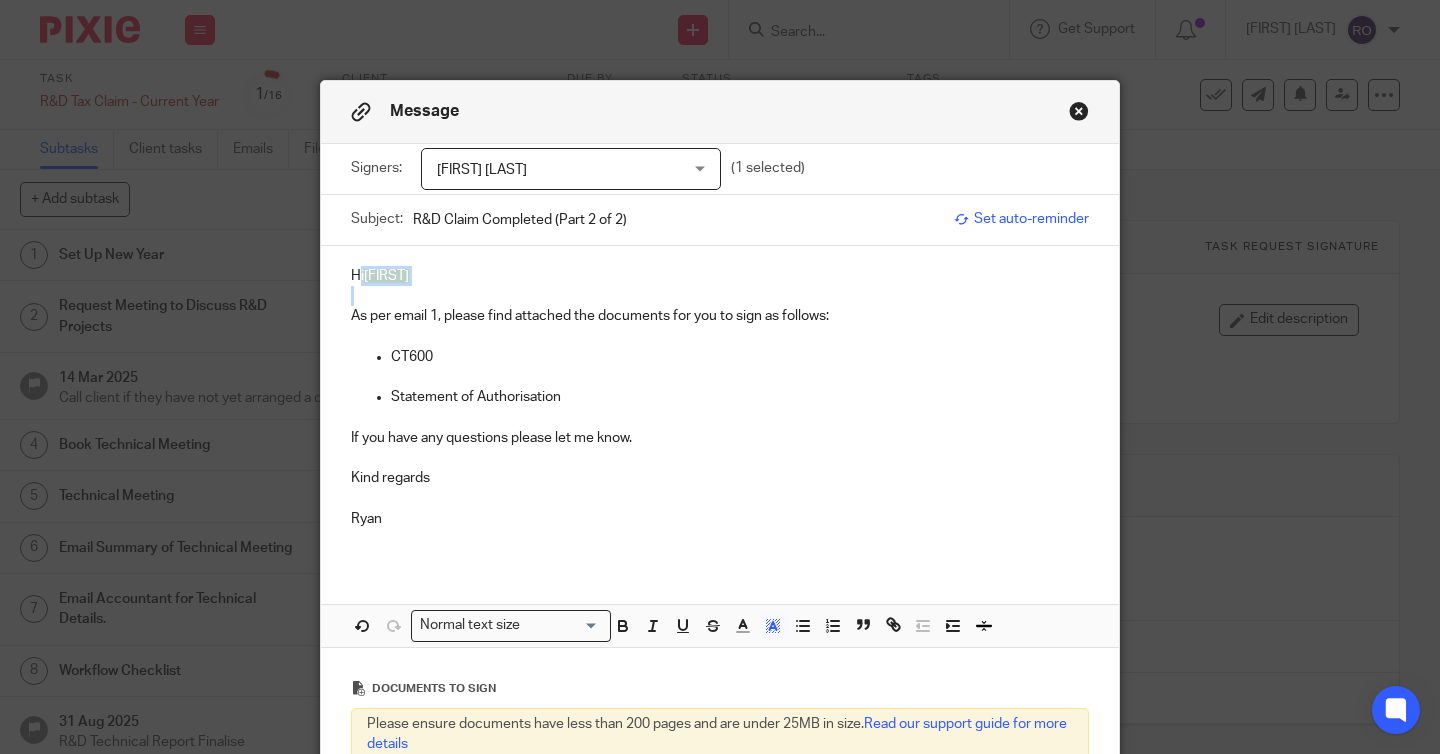 drag, startPoint x: 462, startPoint y: 287, endPoint x: 361, endPoint y: 273, distance: 101.96568 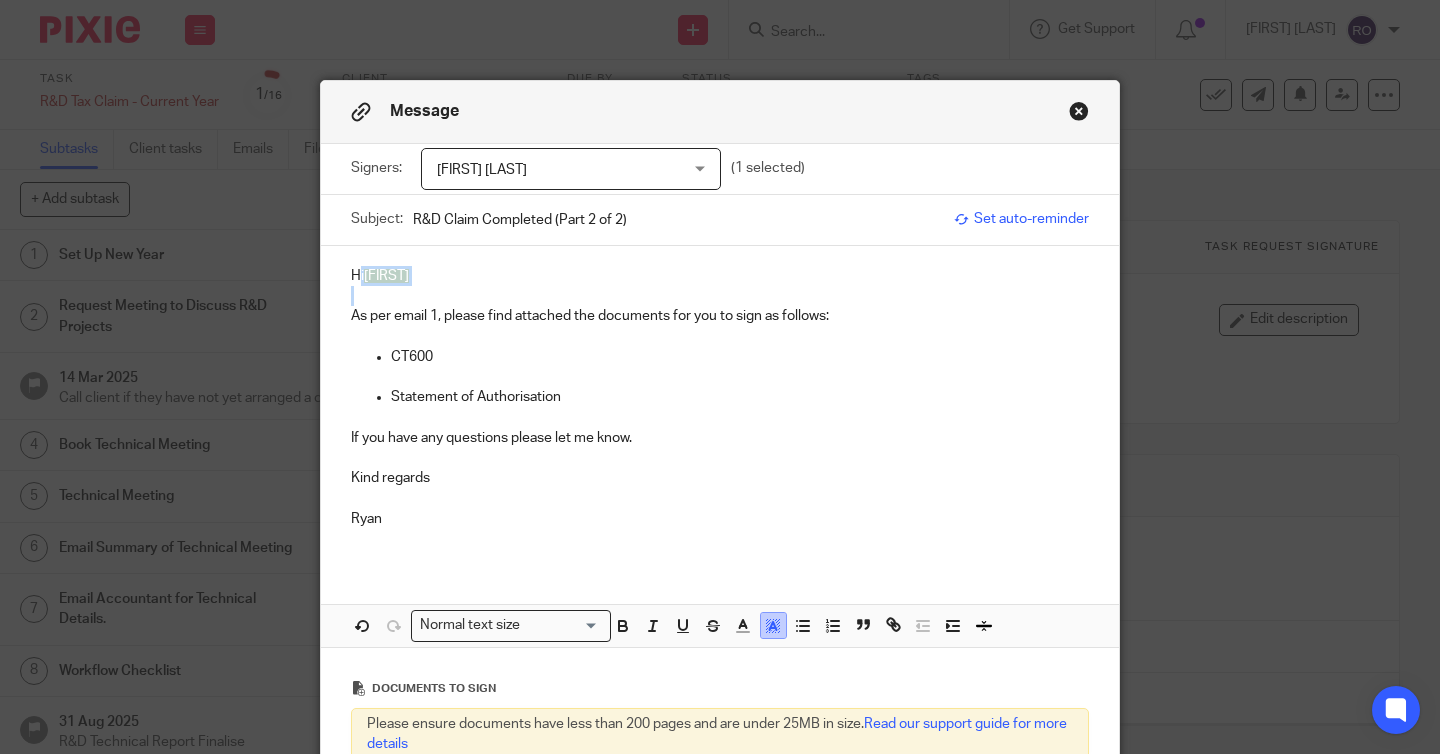 click 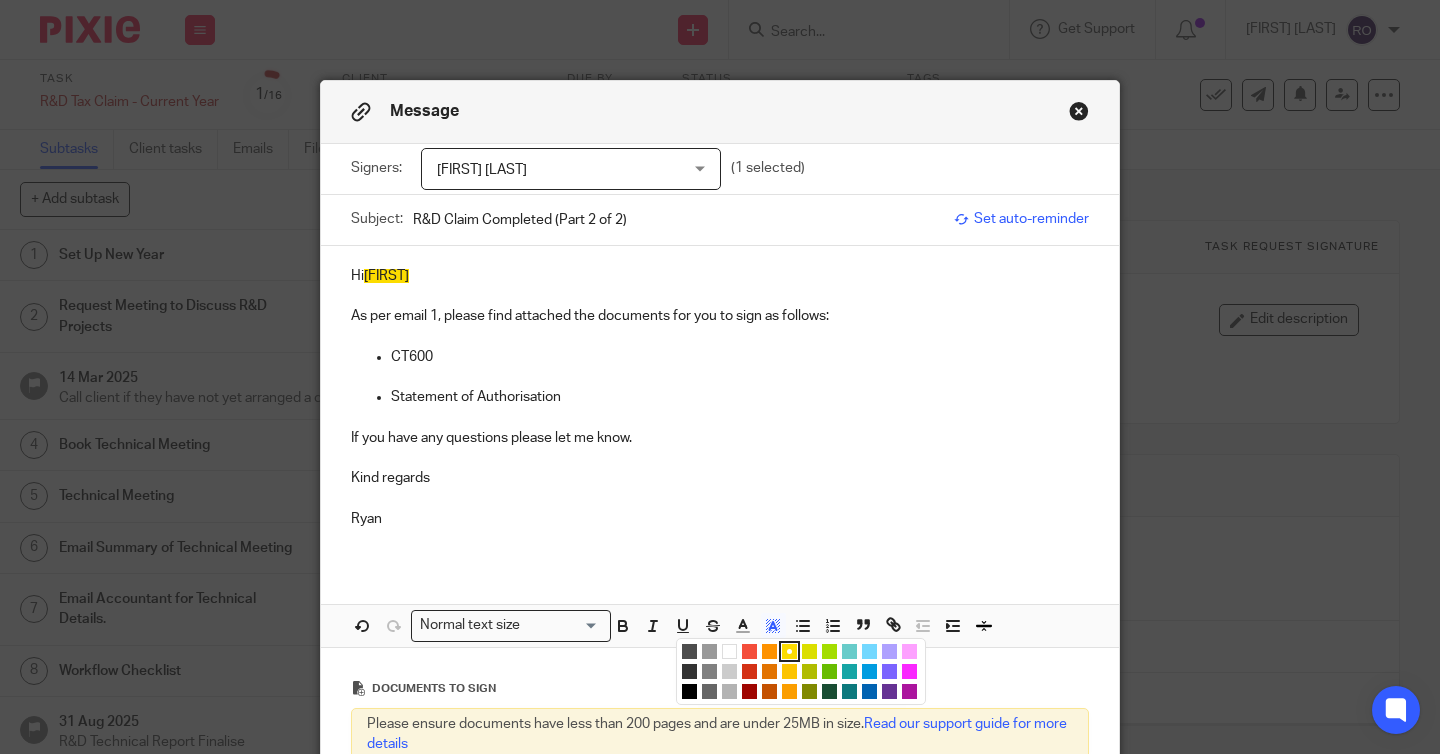 click at bounding box center [729, 651] 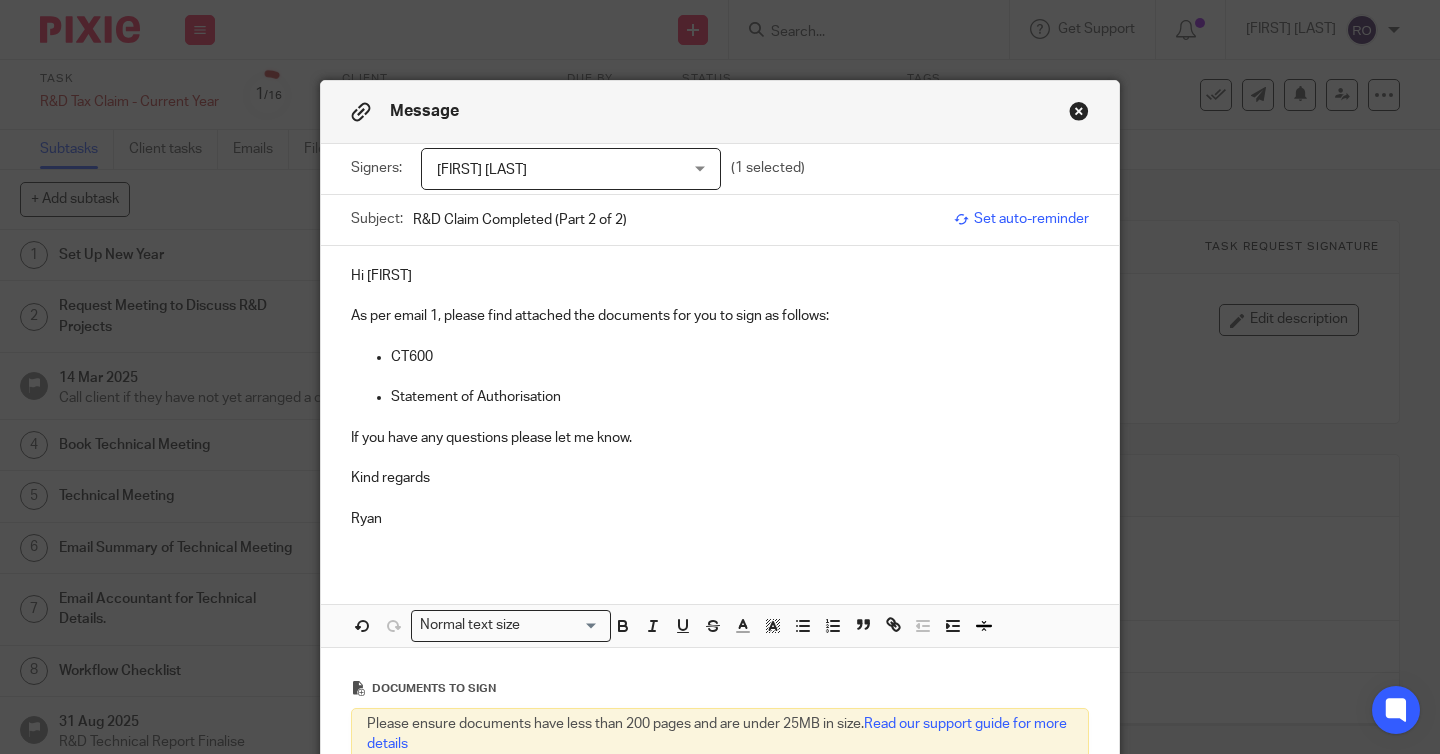 click at bounding box center (720, 498) 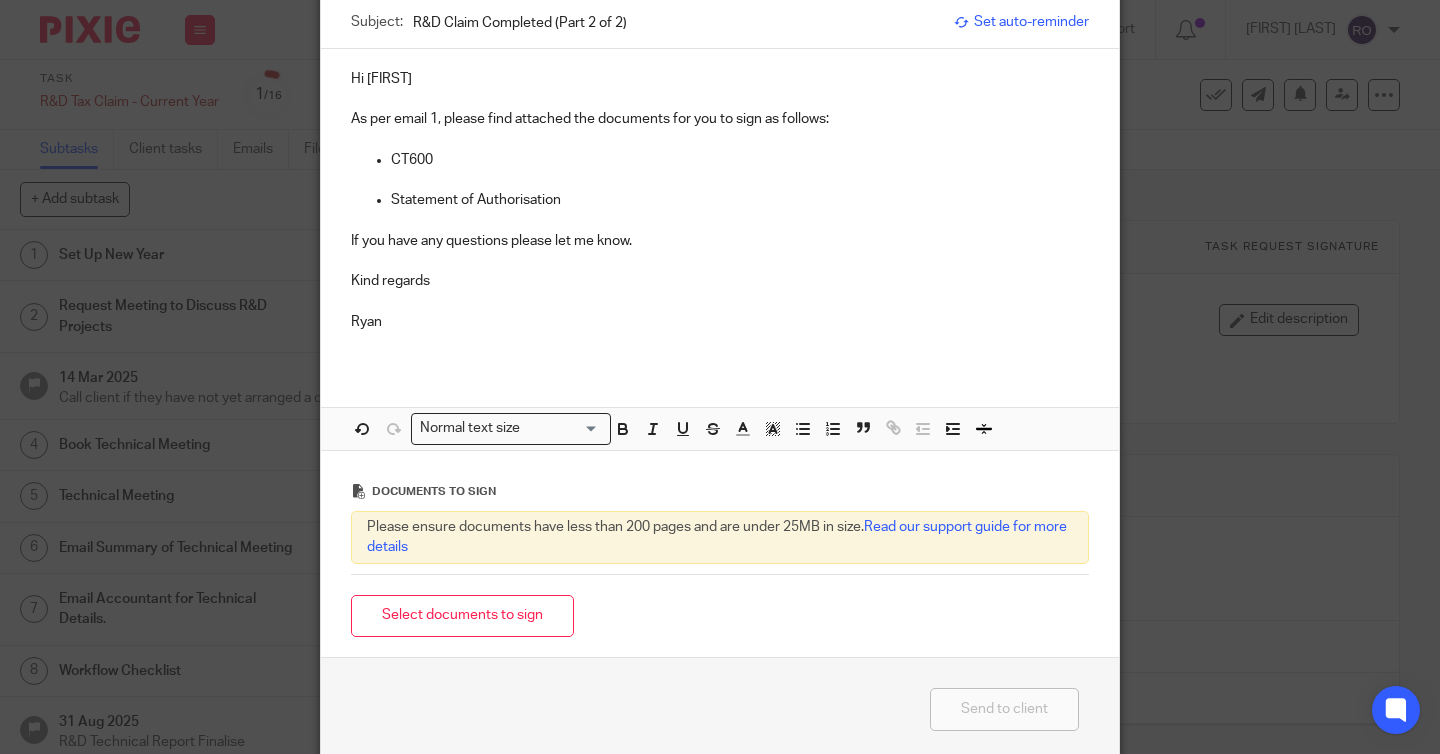 scroll, scrollTop: 200, scrollLeft: 0, axis: vertical 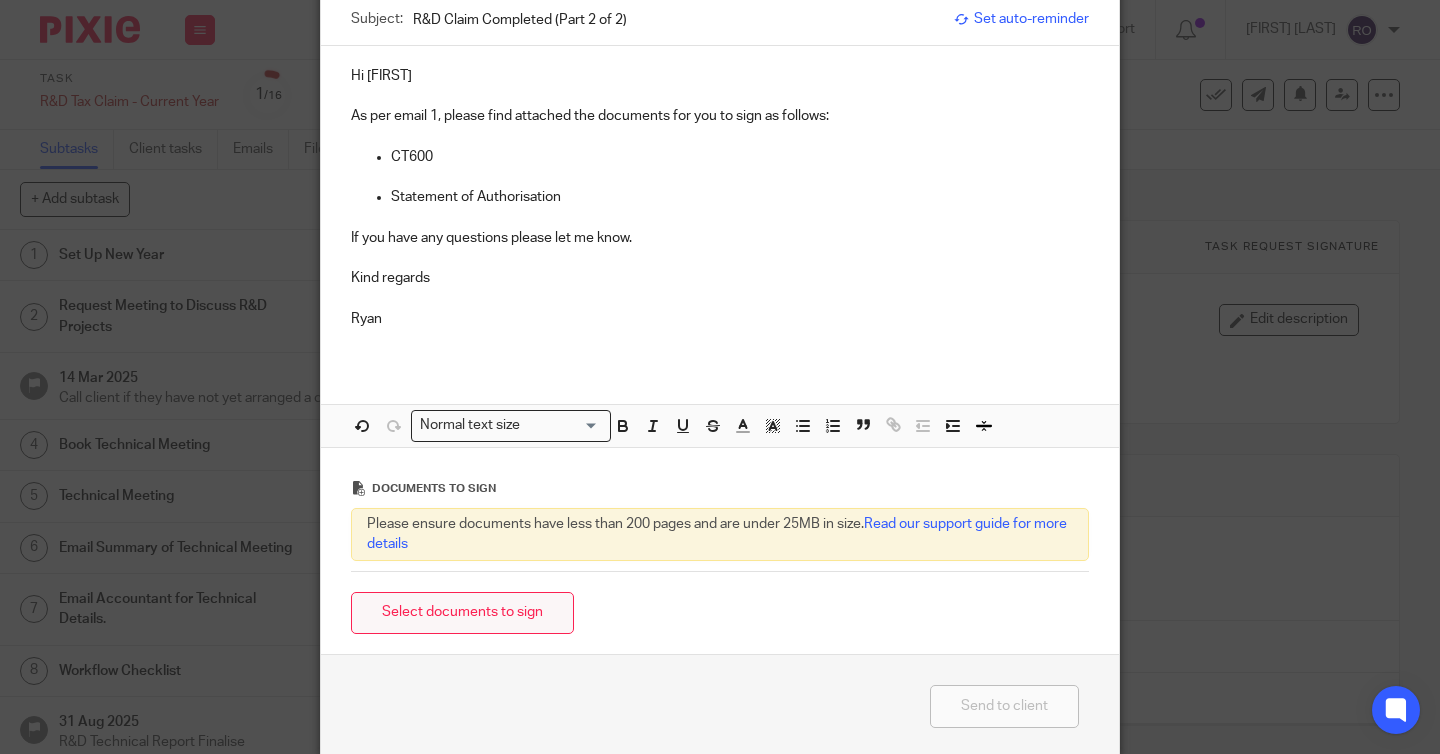 click on "Select documents to sign" at bounding box center (462, 613) 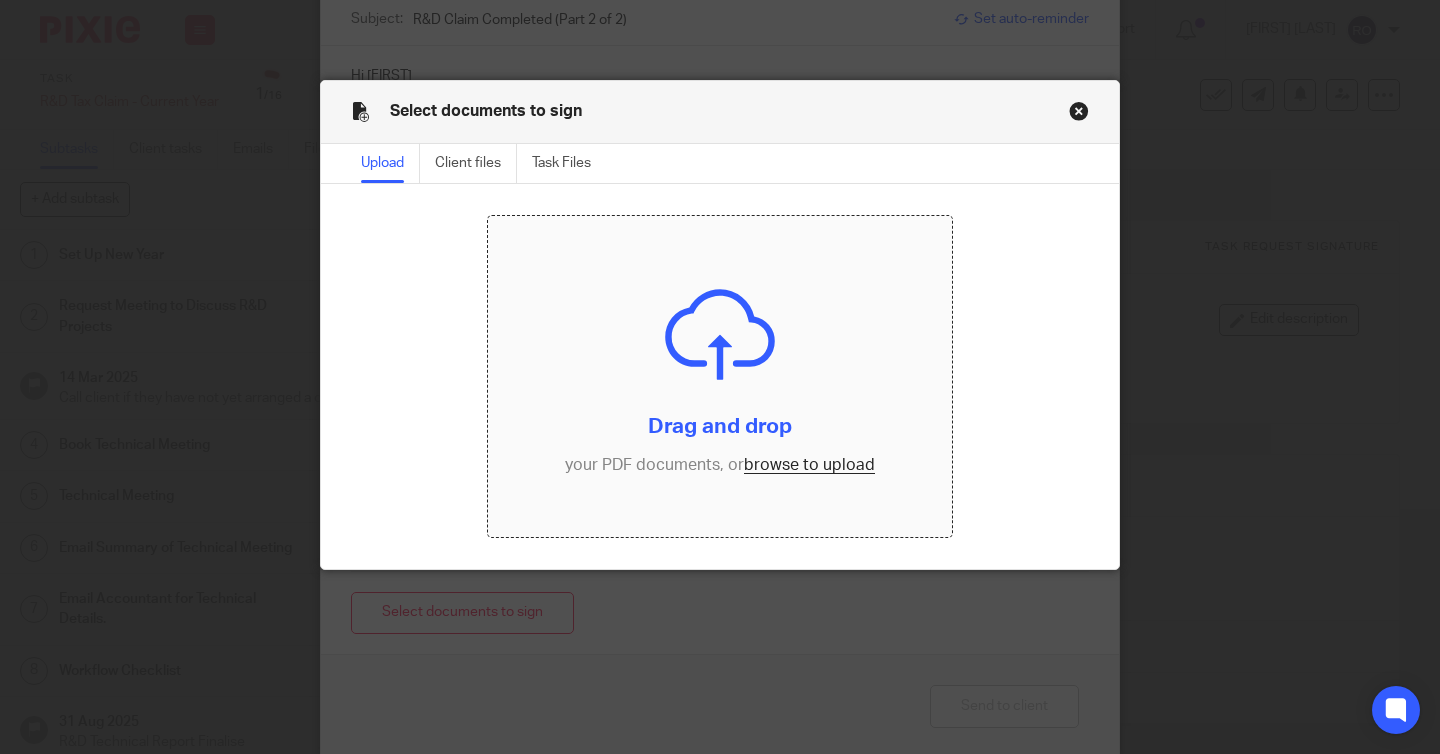 click at bounding box center (720, 376) 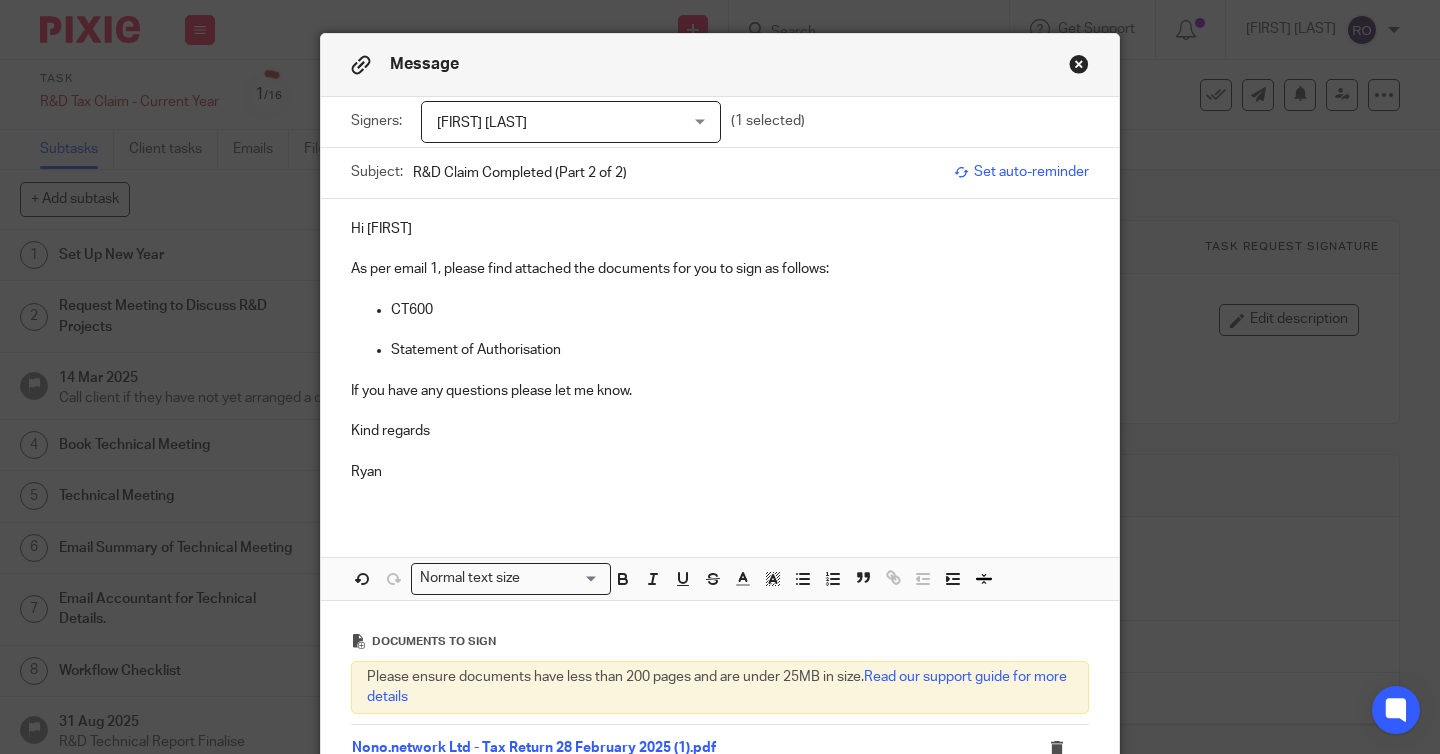 scroll, scrollTop: 382, scrollLeft: 0, axis: vertical 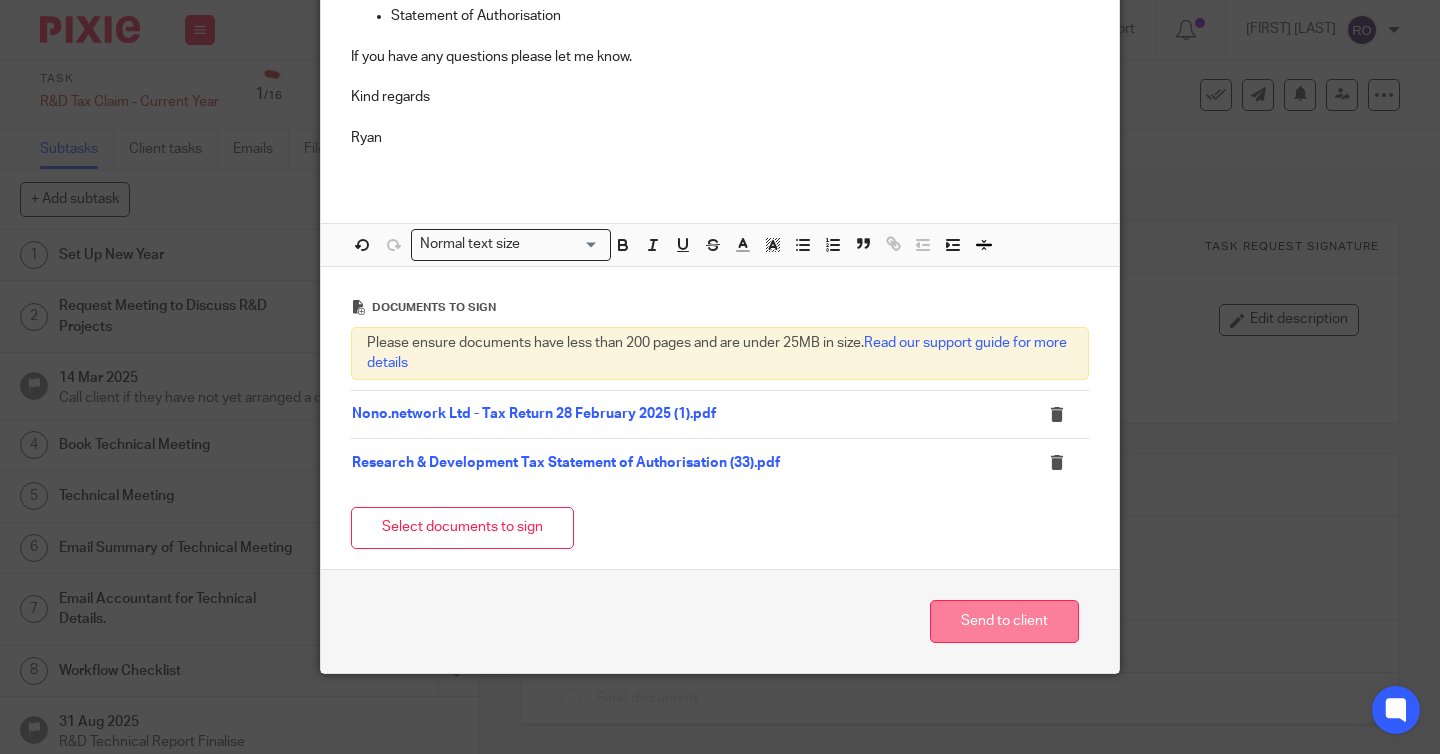 click on "Send to client" at bounding box center (1004, 621) 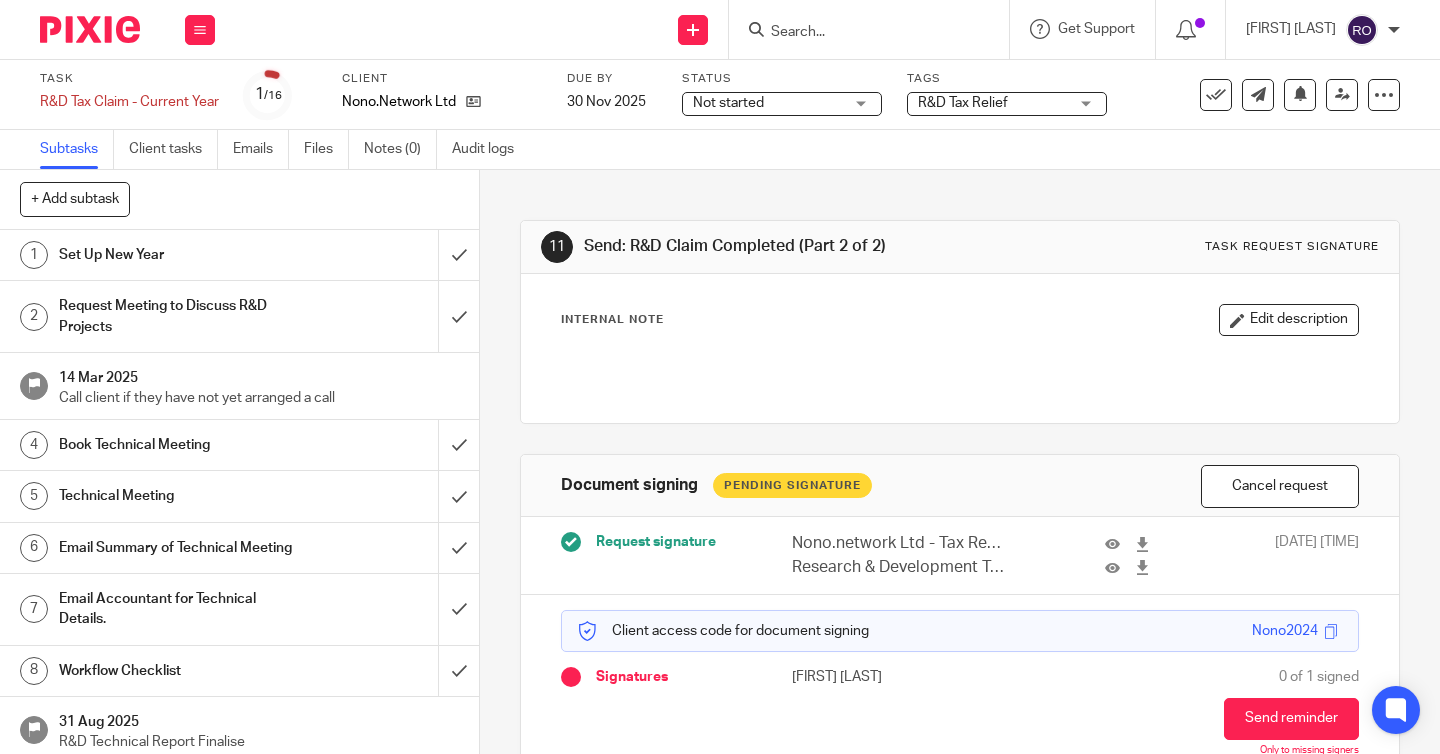 scroll, scrollTop: 0, scrollLeft: 0, axis: both 